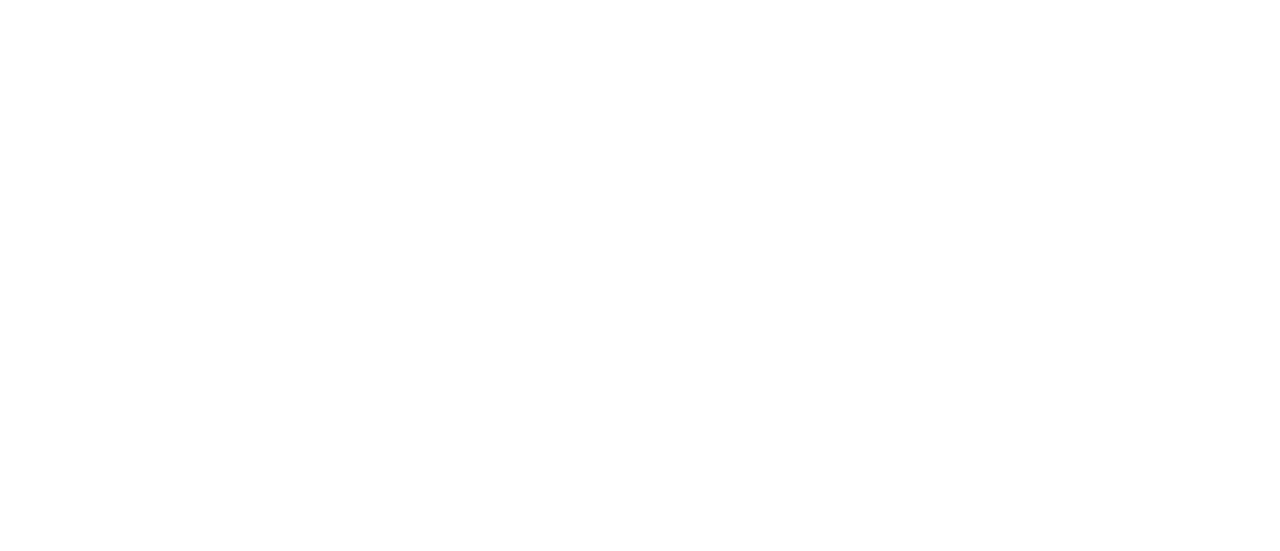 scroll, scrollTop: 0, scrollLeft: 0, axis: both 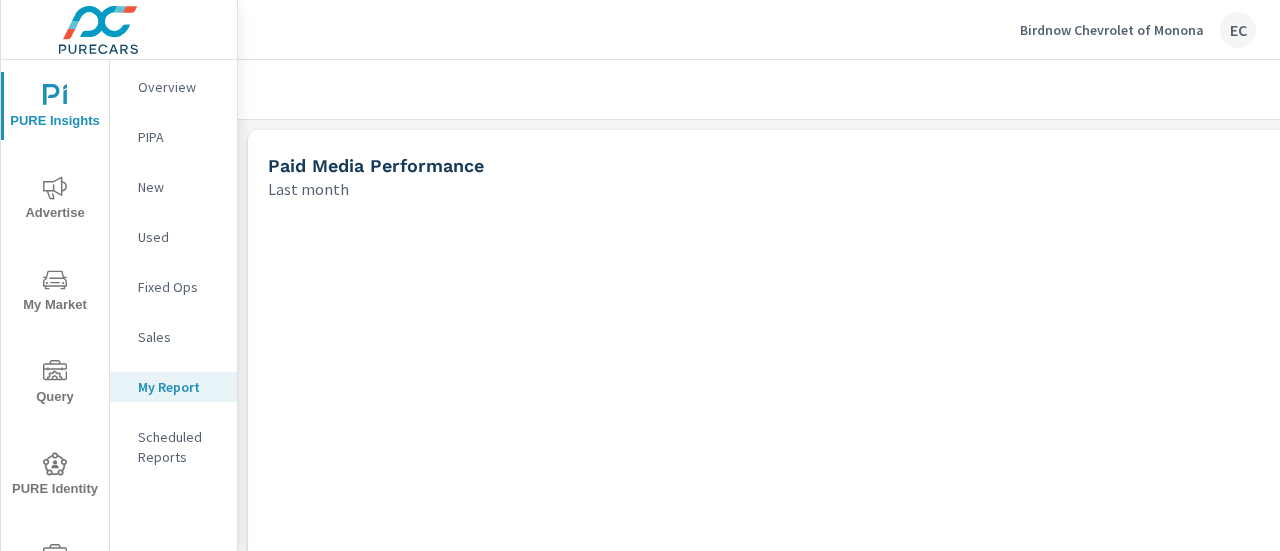 click on "My Market" at bounding box center (55, 292) 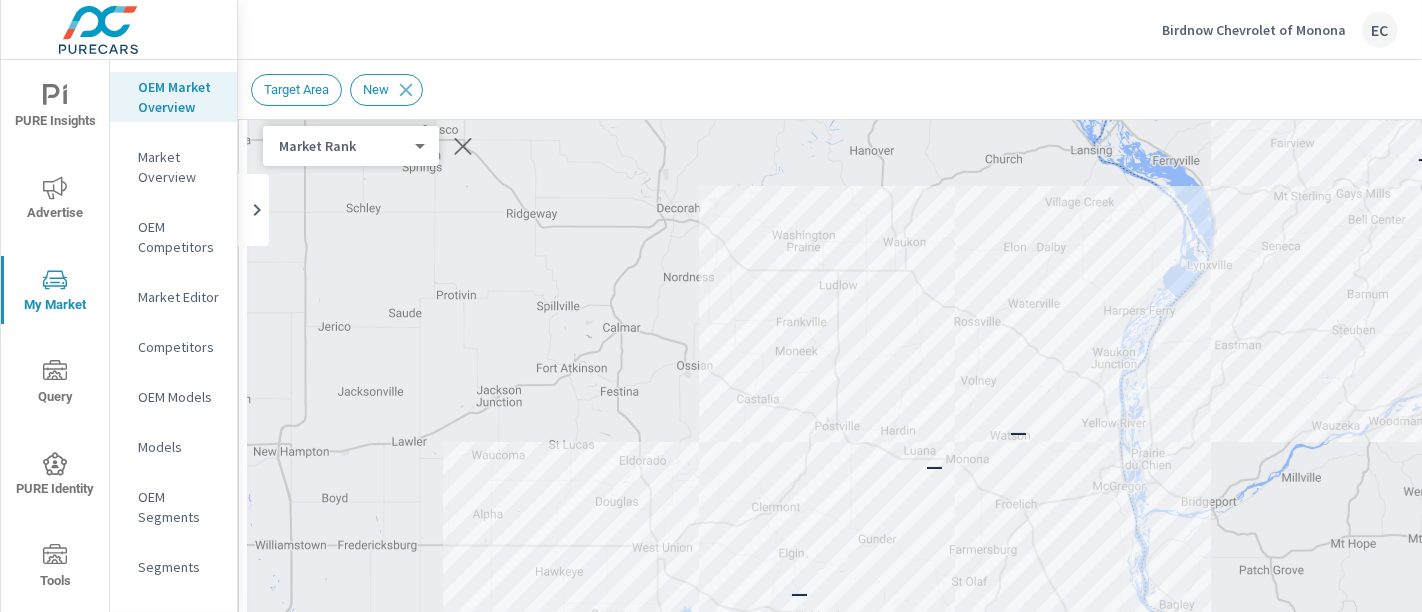 scroll, scrollTop: 214, scrollLeft: 11, axis: both 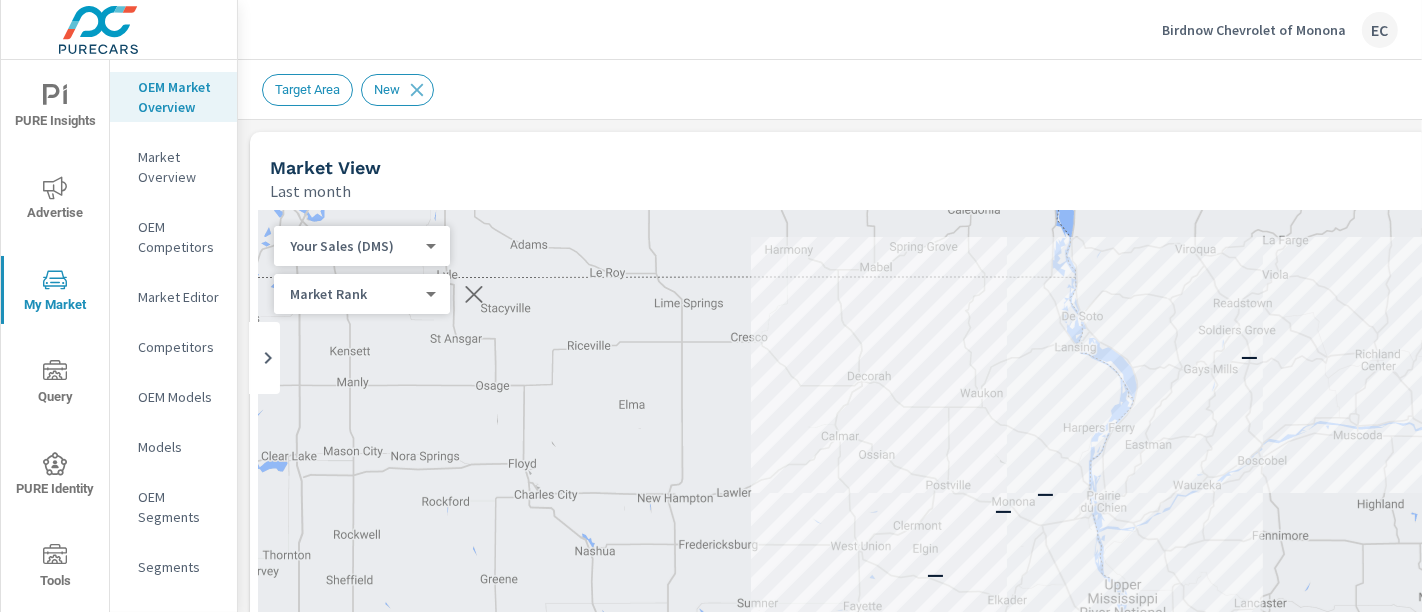 click on "Market Editor" at bounding box center [179, 297] 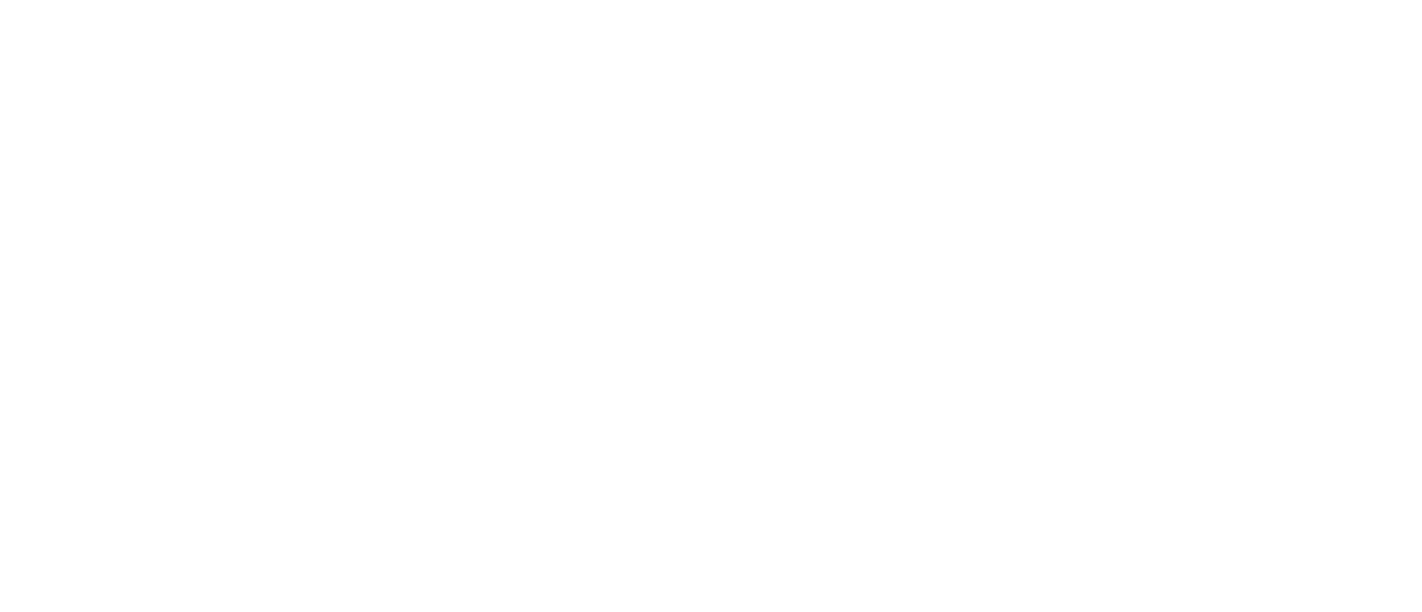 scroll, scrollTop: 0, scrollLeft: 0, axis: both 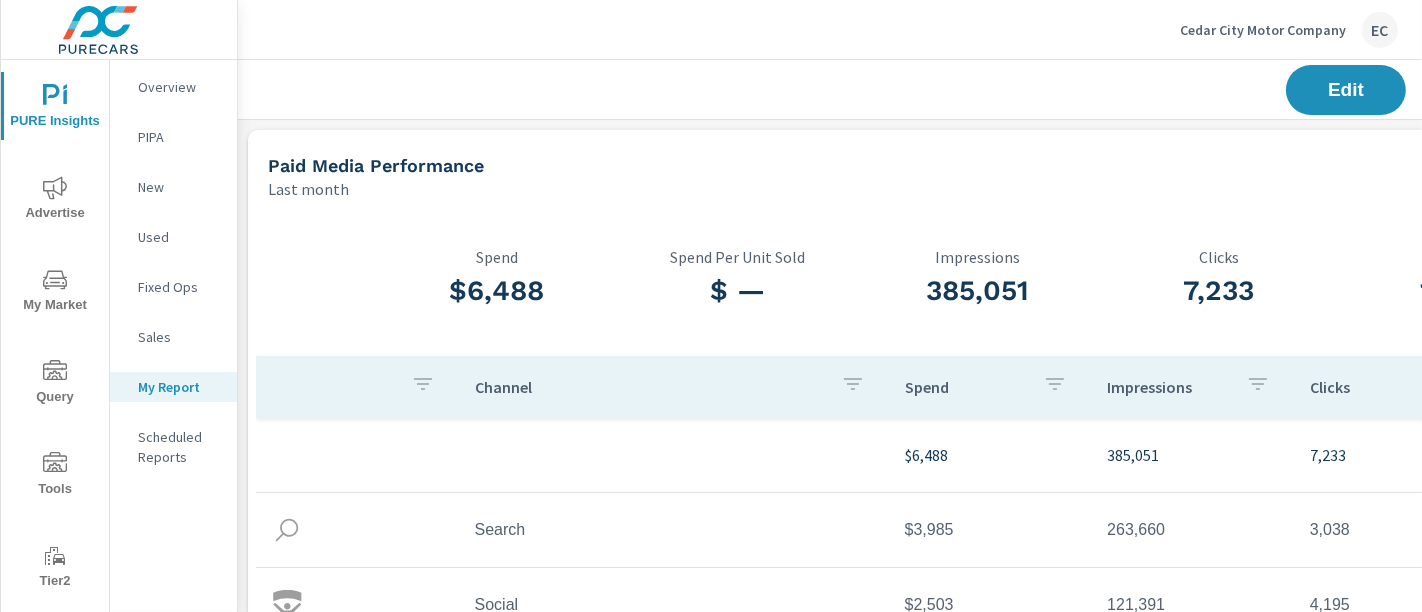 click 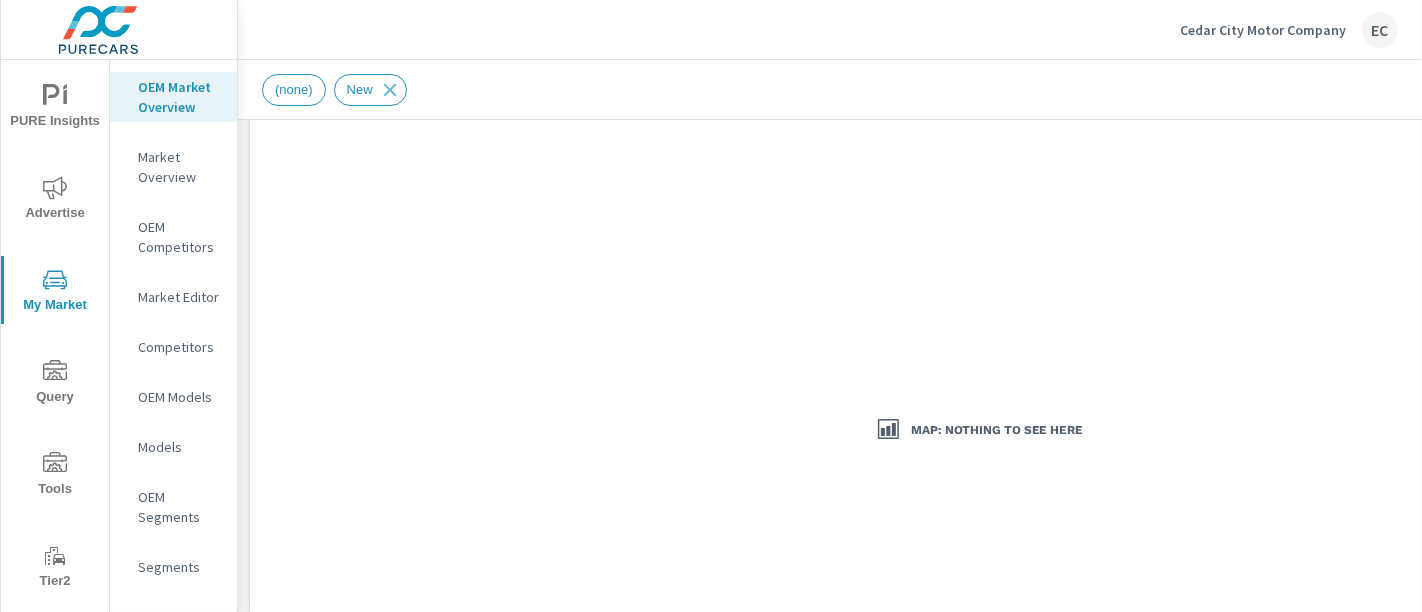 scroll, scrollTop: 0, scrollLeft: 0, axis: both 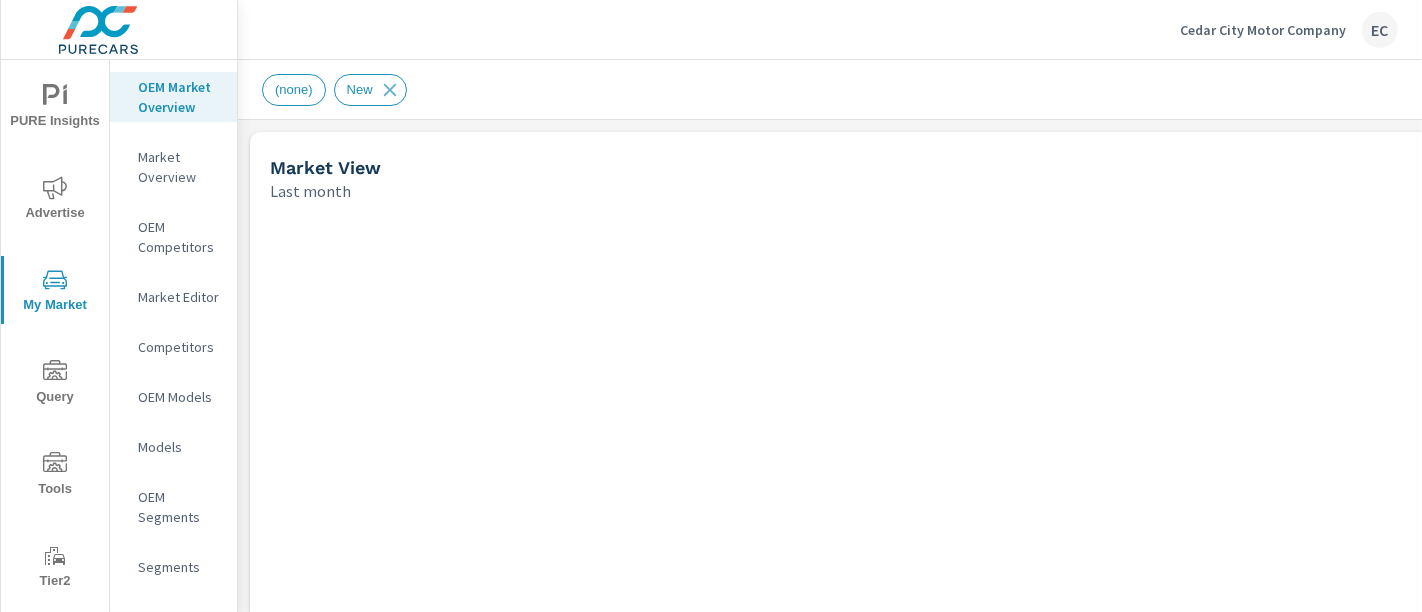 click on "(none)" at bounding box center [294, 89] 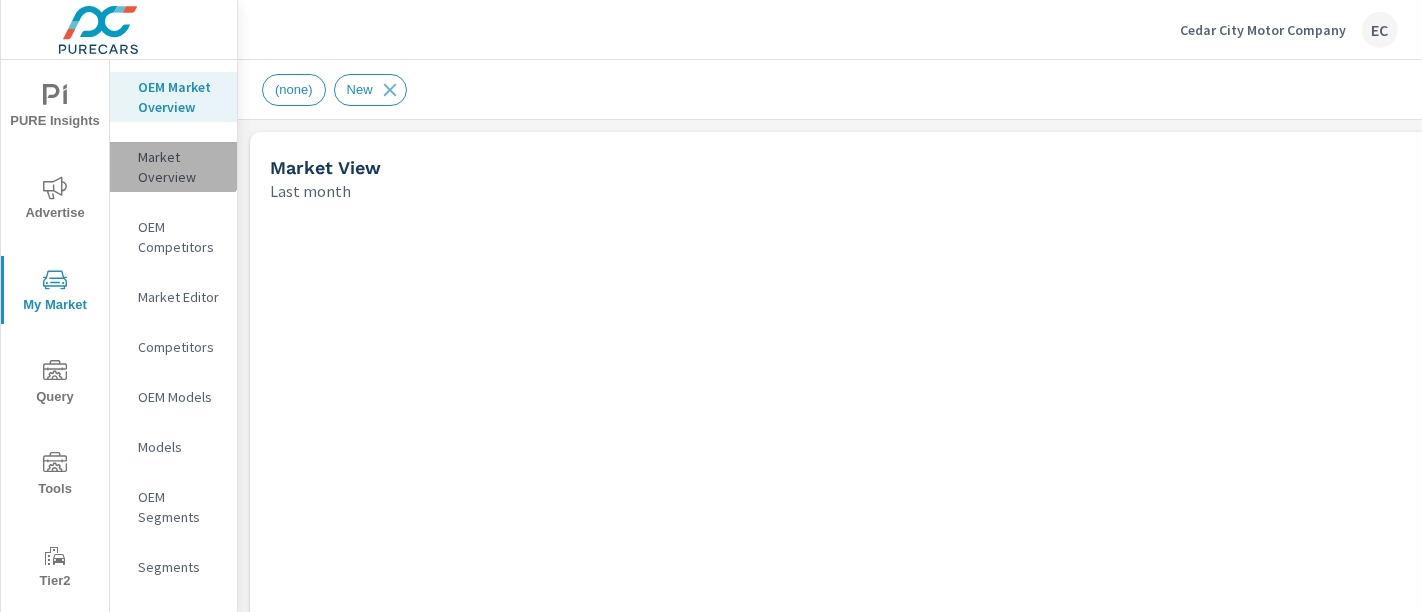 click on "Market Overview" at bounding box center [179, 167] 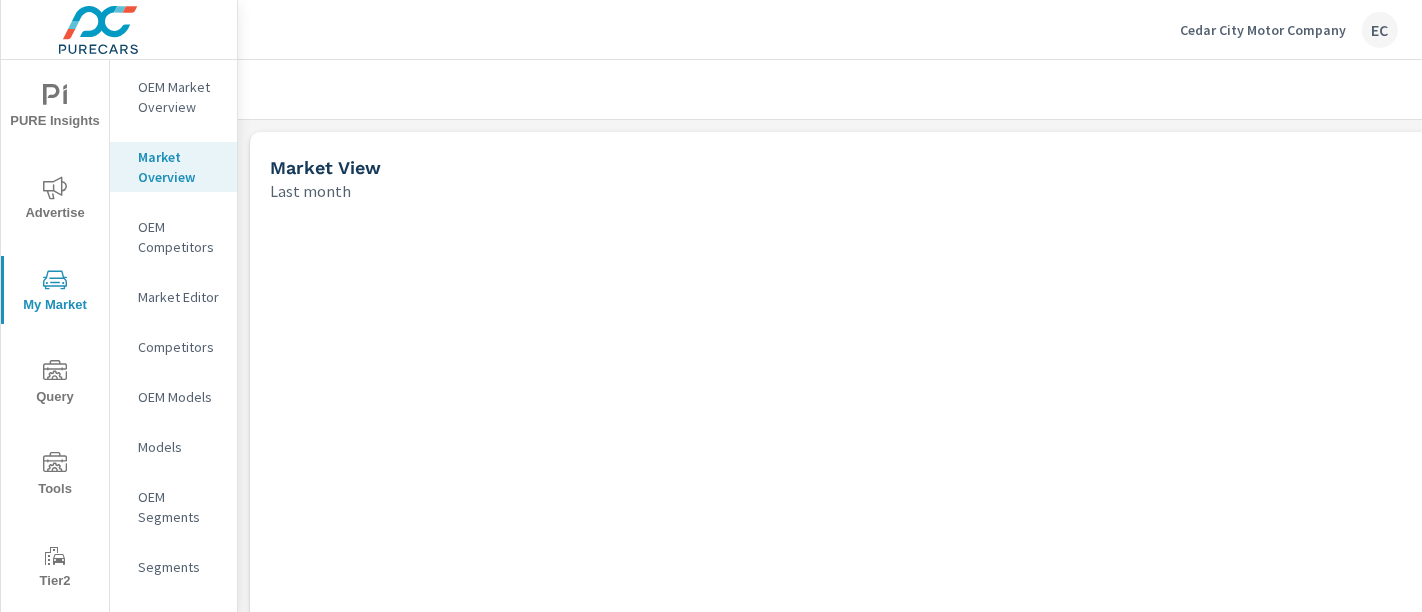 click on "OEM Market Overview" at bounding box center [179, 97] 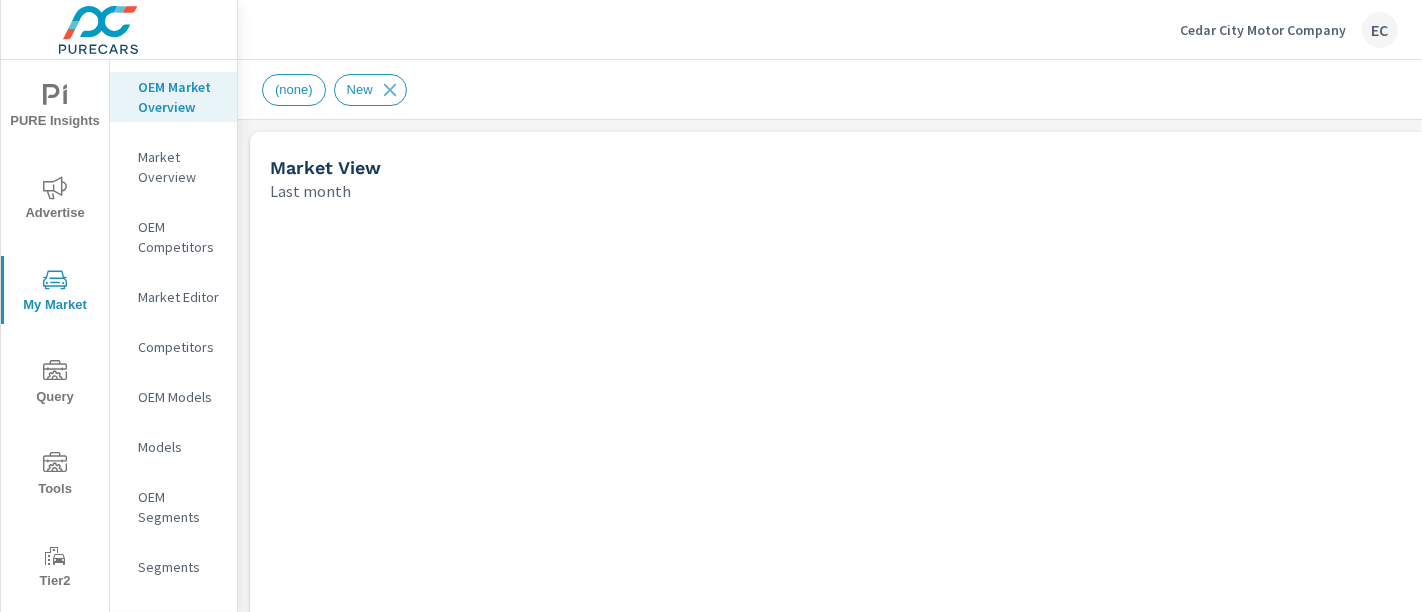 click on "(none)" at bounding box center [294, 89] 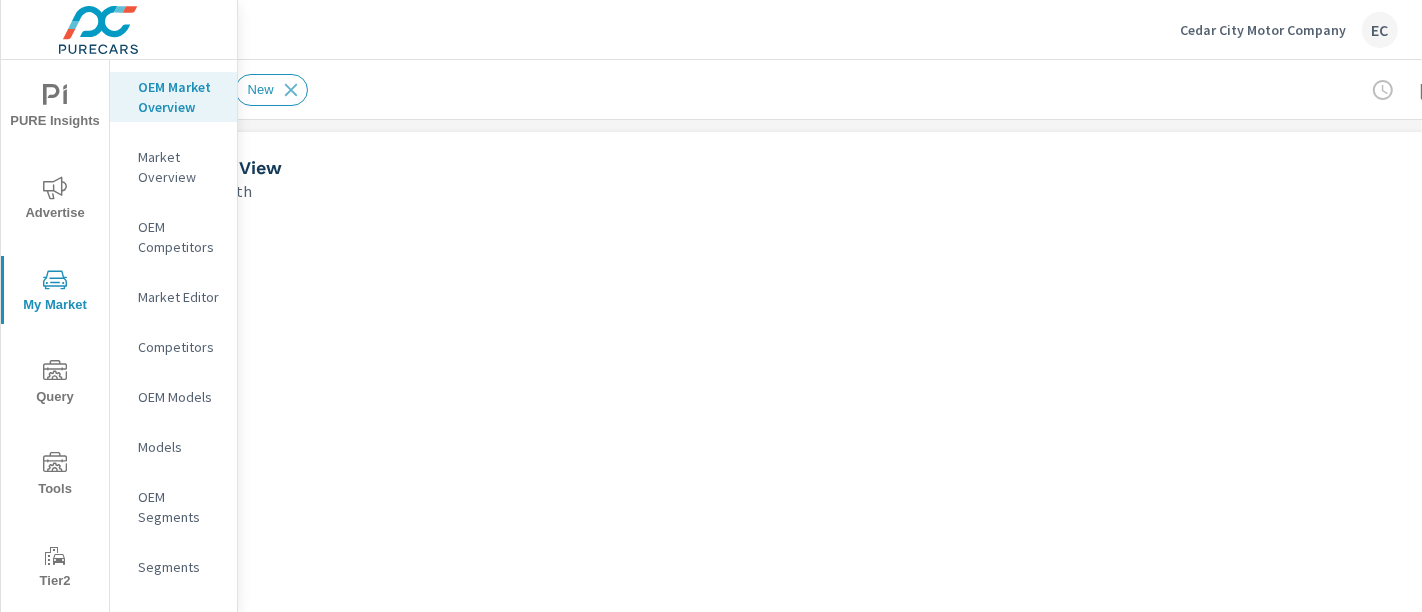 scroll, scrollTop: 0, scrollLeft: 312, axis: horizontal 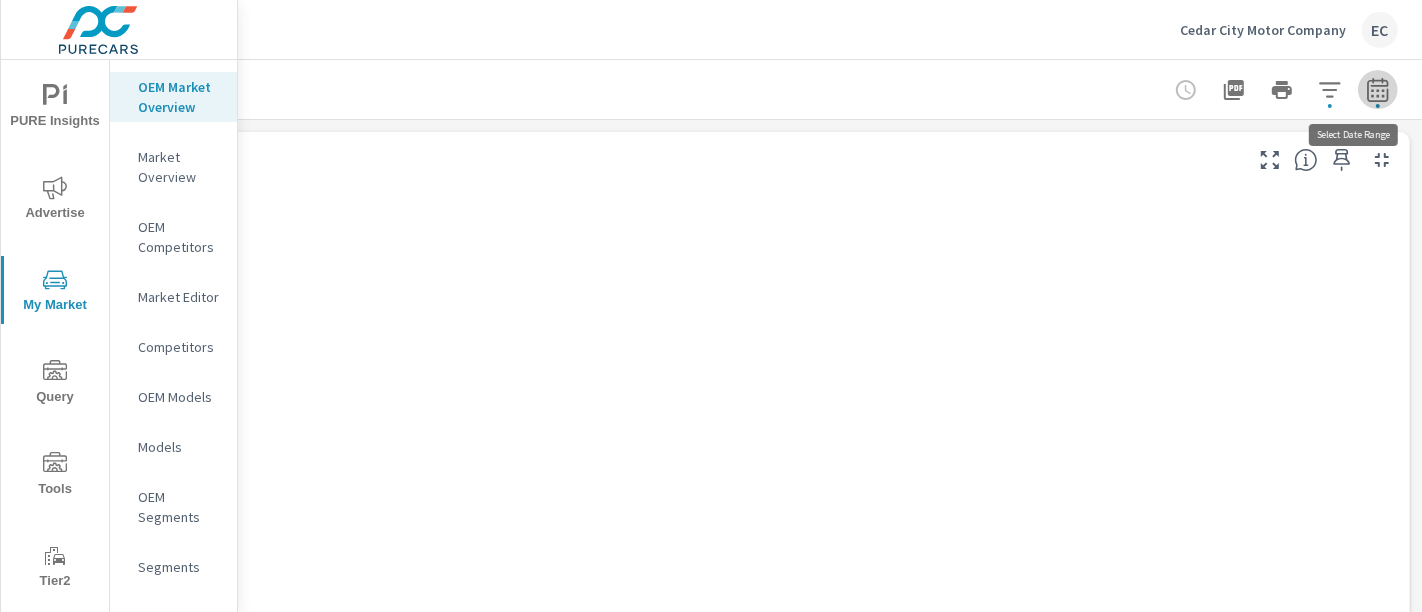 click 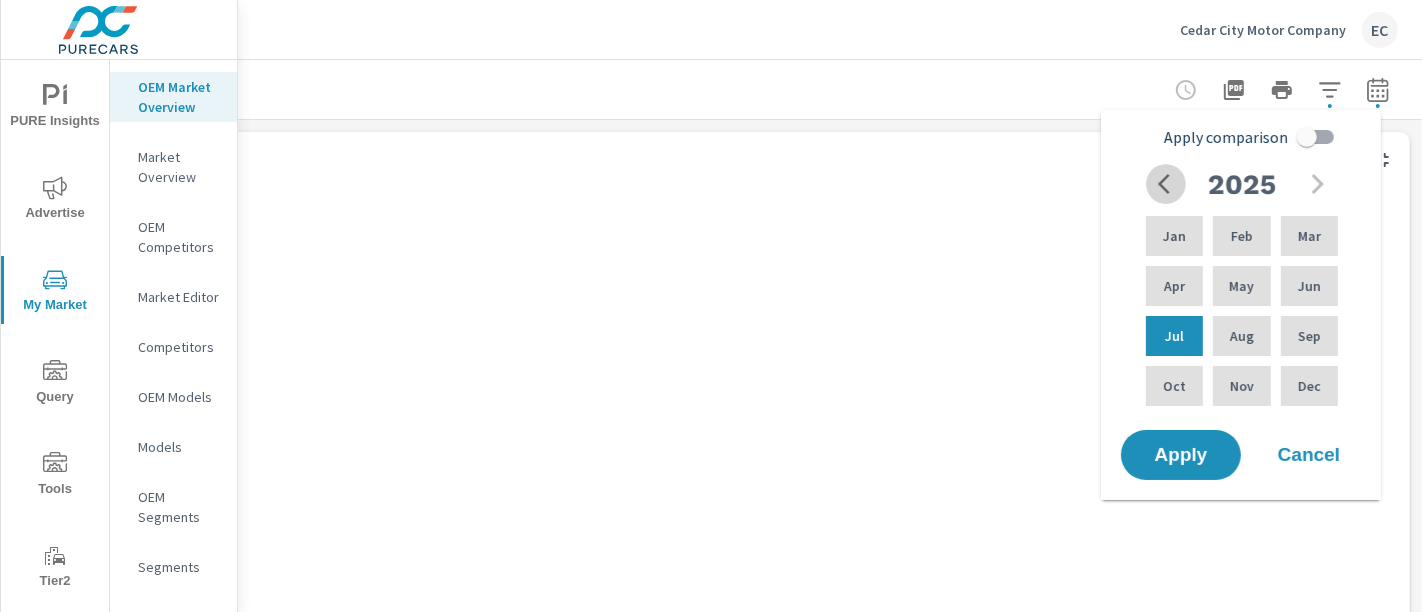 click 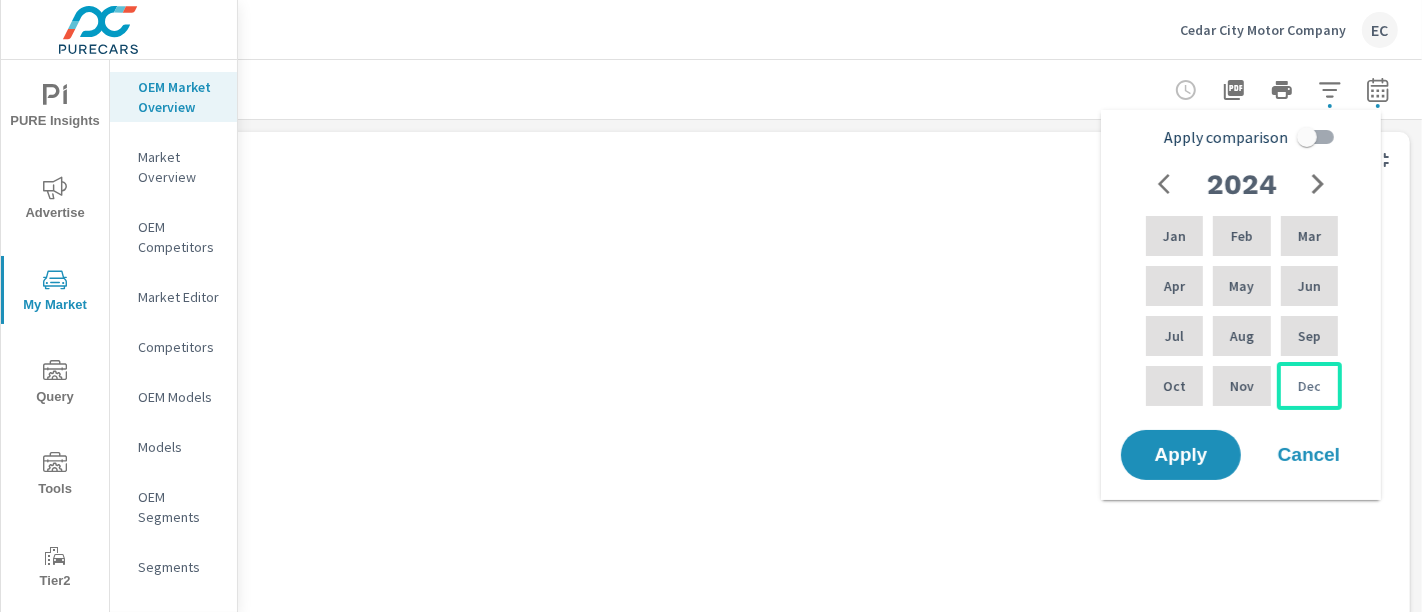 click on "Dec" at bounding box center [1309, 386] 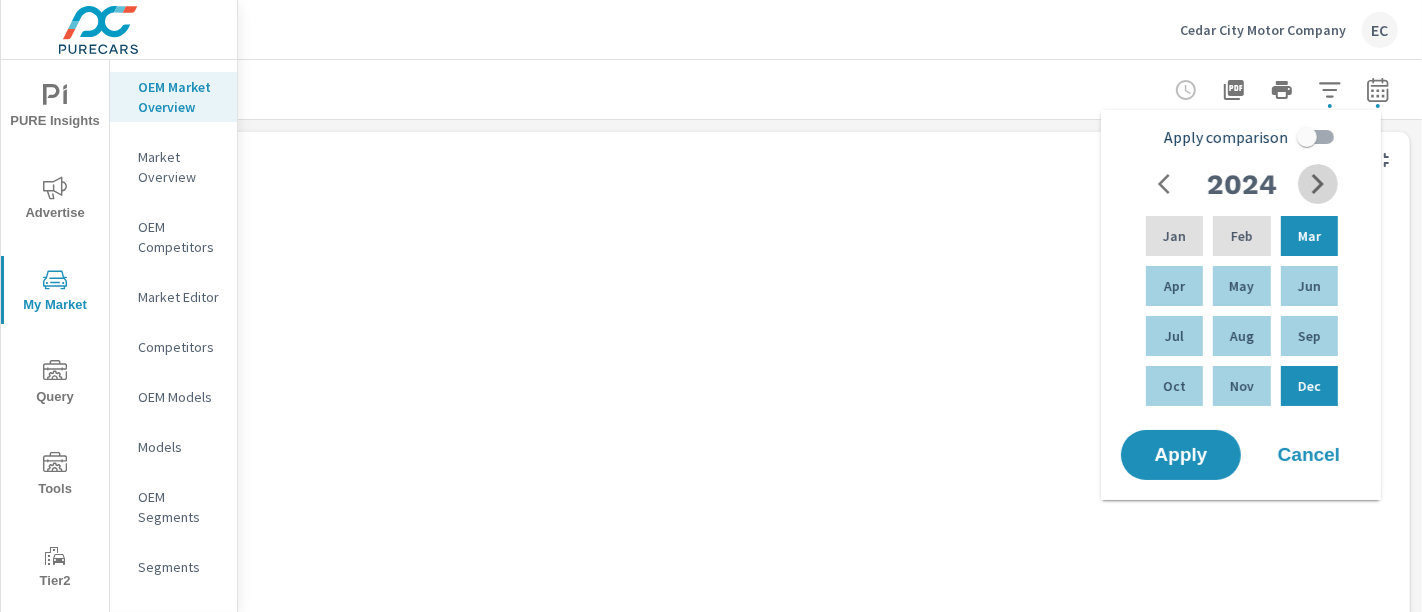 click 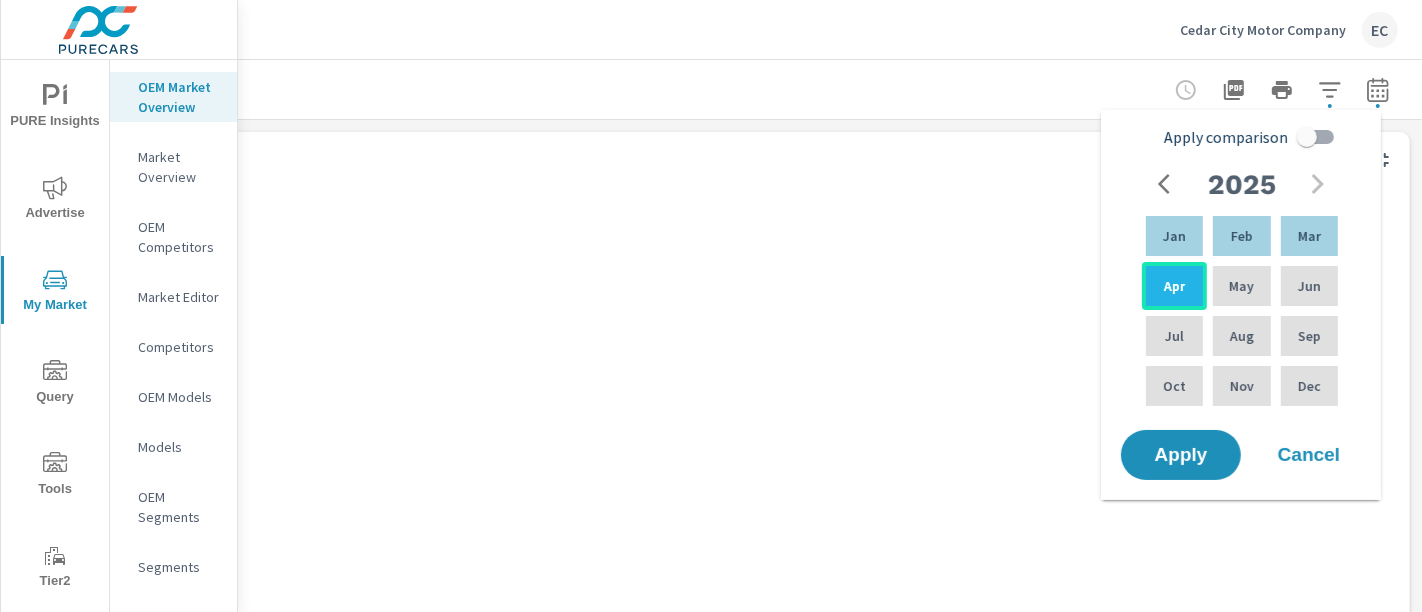click on "Apr" at bounding box center [1174, 286] 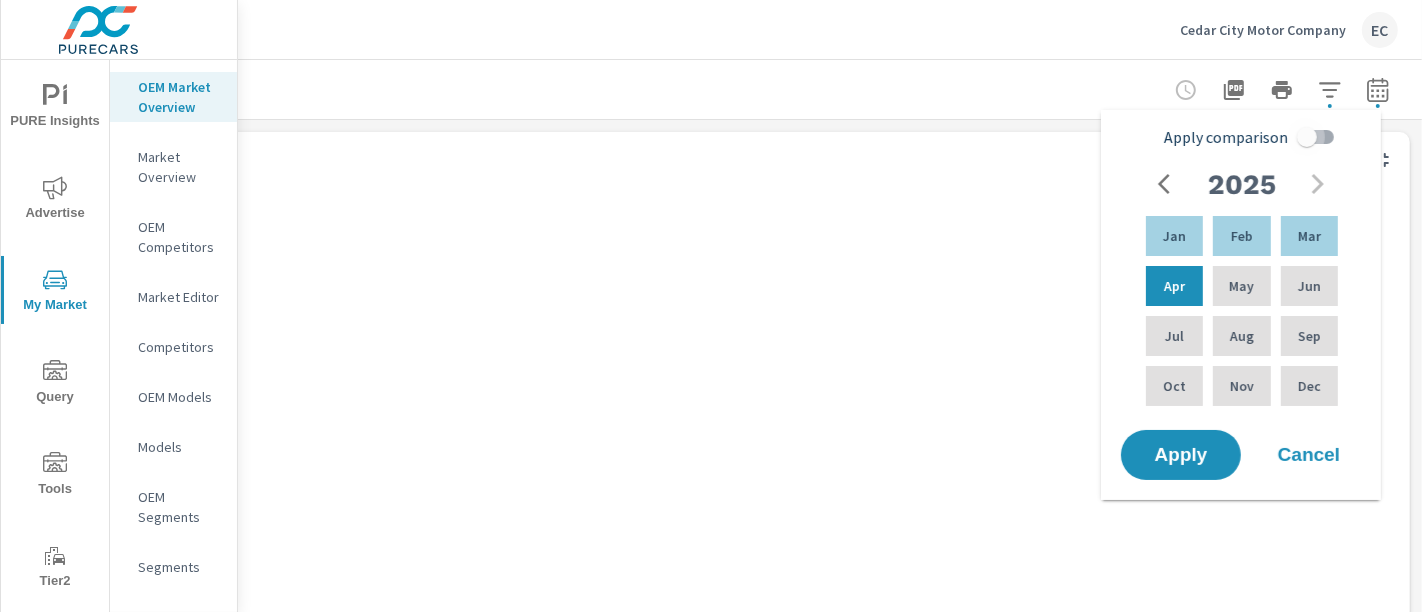 click on "Apply comparison" at bounding box center (1307, 137) 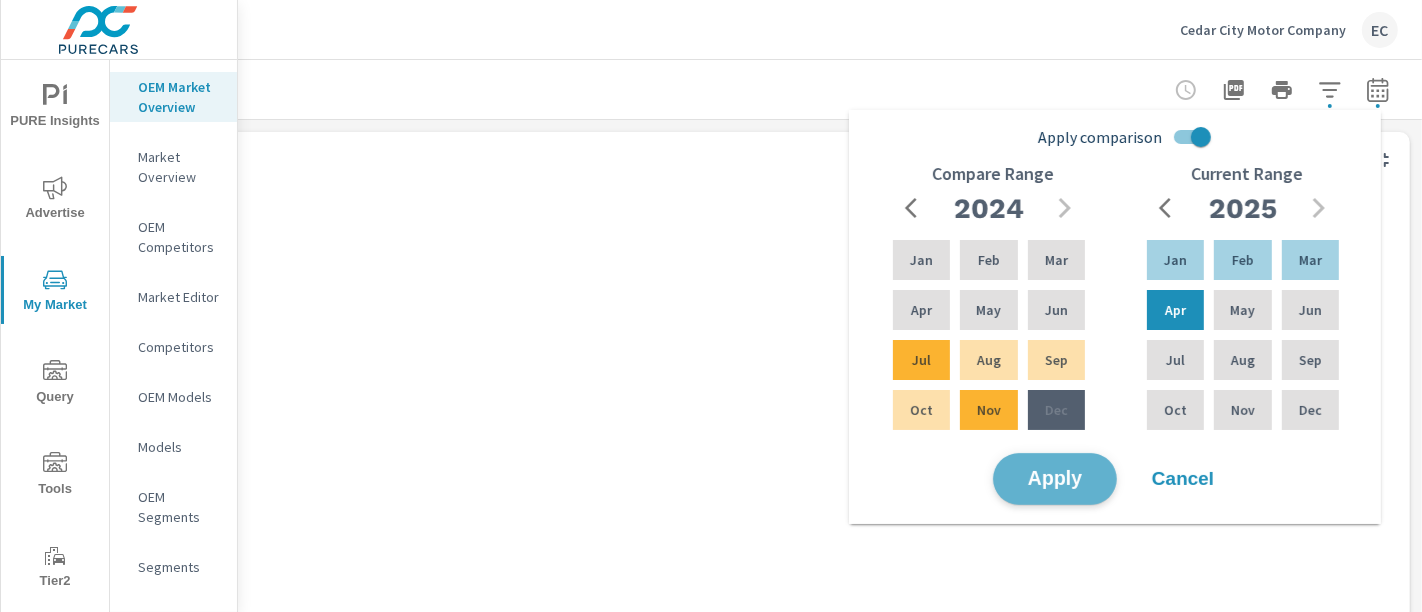 click on "Apply" at bounding box center [1055, 479] 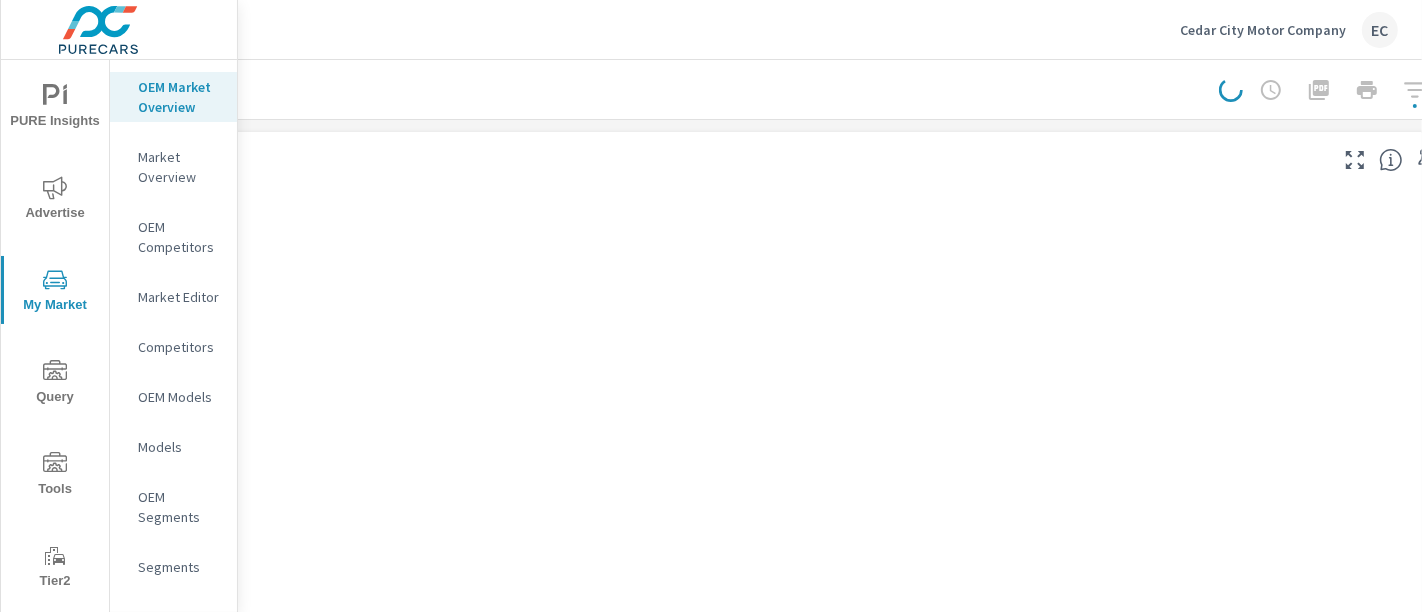 scroll, scrollTop: 0, scrollLeft: 312, axis: horizontal 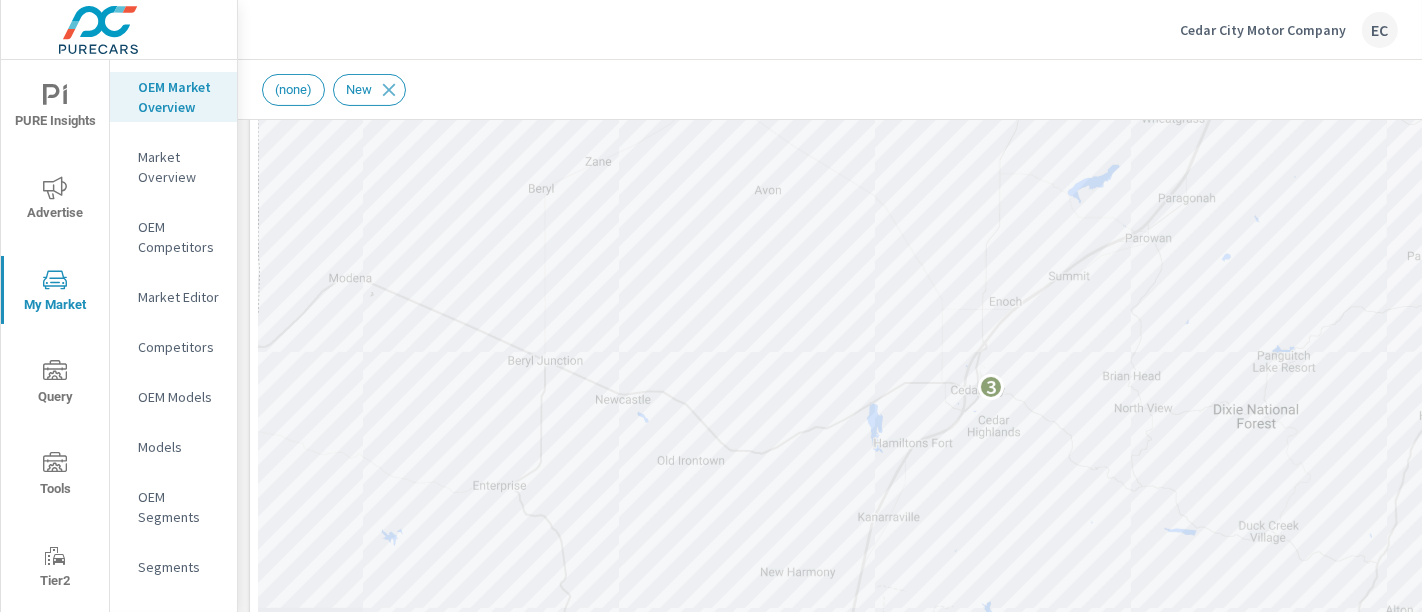 click on "(none)" at bounding box center (293, 89) 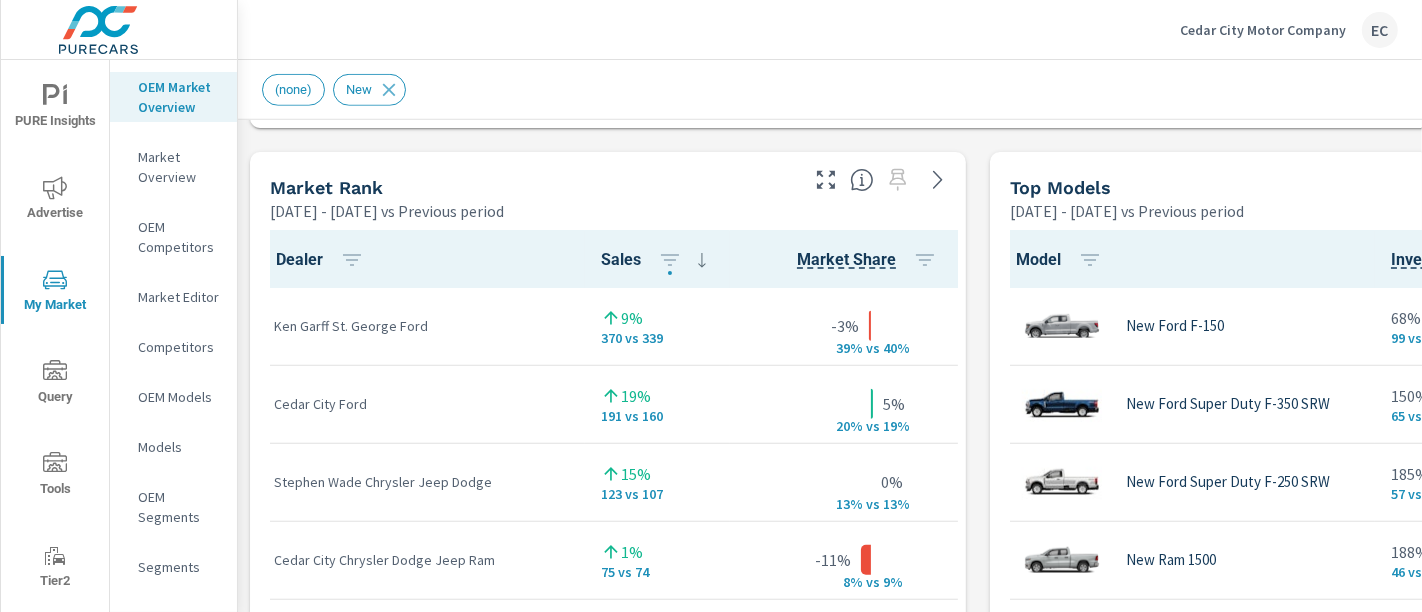 scroll, scrollTop: 1279, scrollLeft: 0, axis: vertical 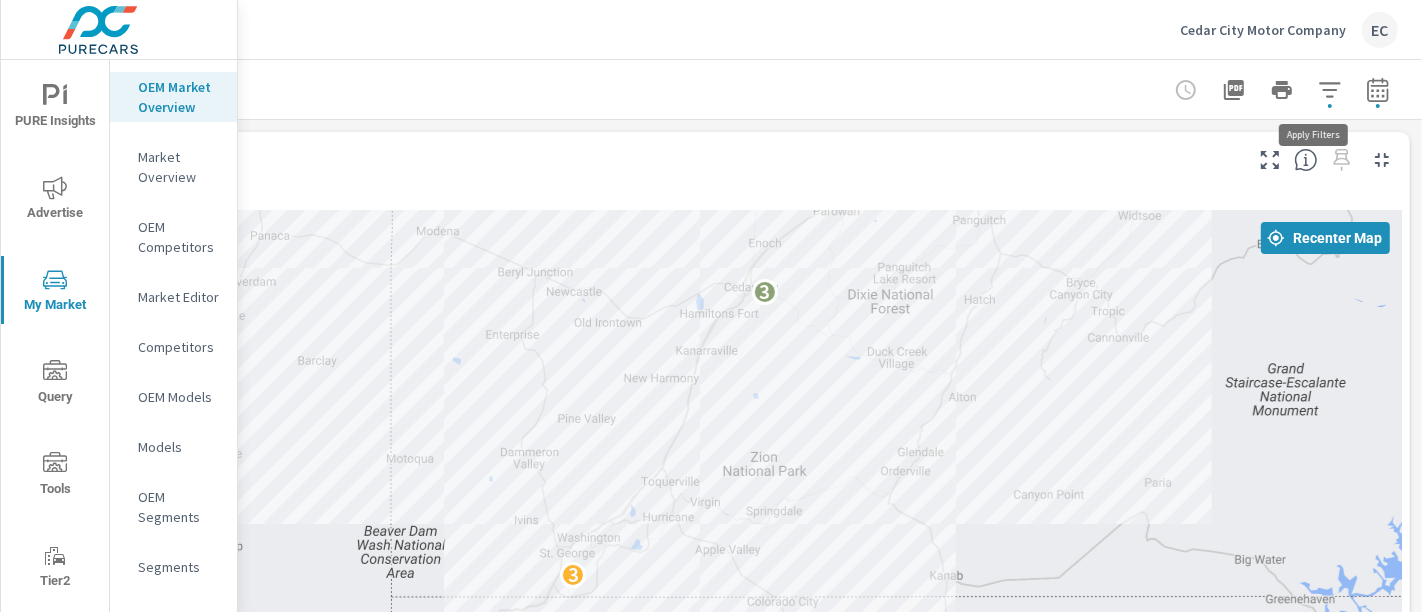 click 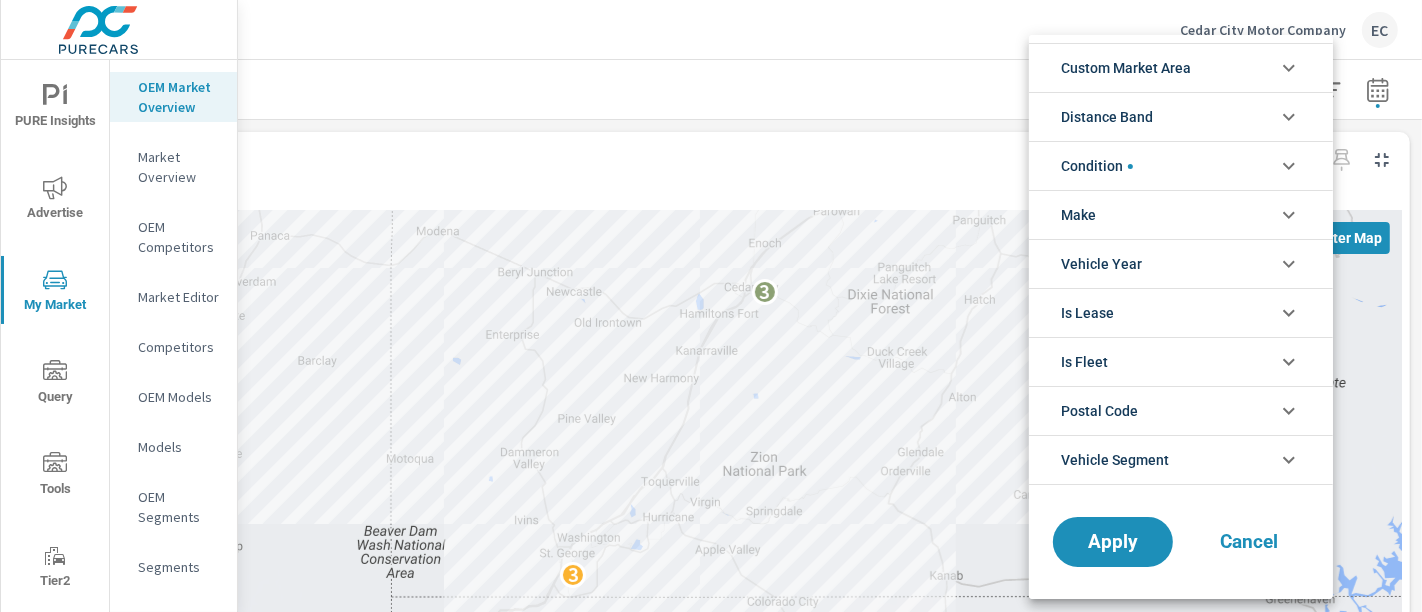 click on "Distance Band" at bounding box center [1181, 116] 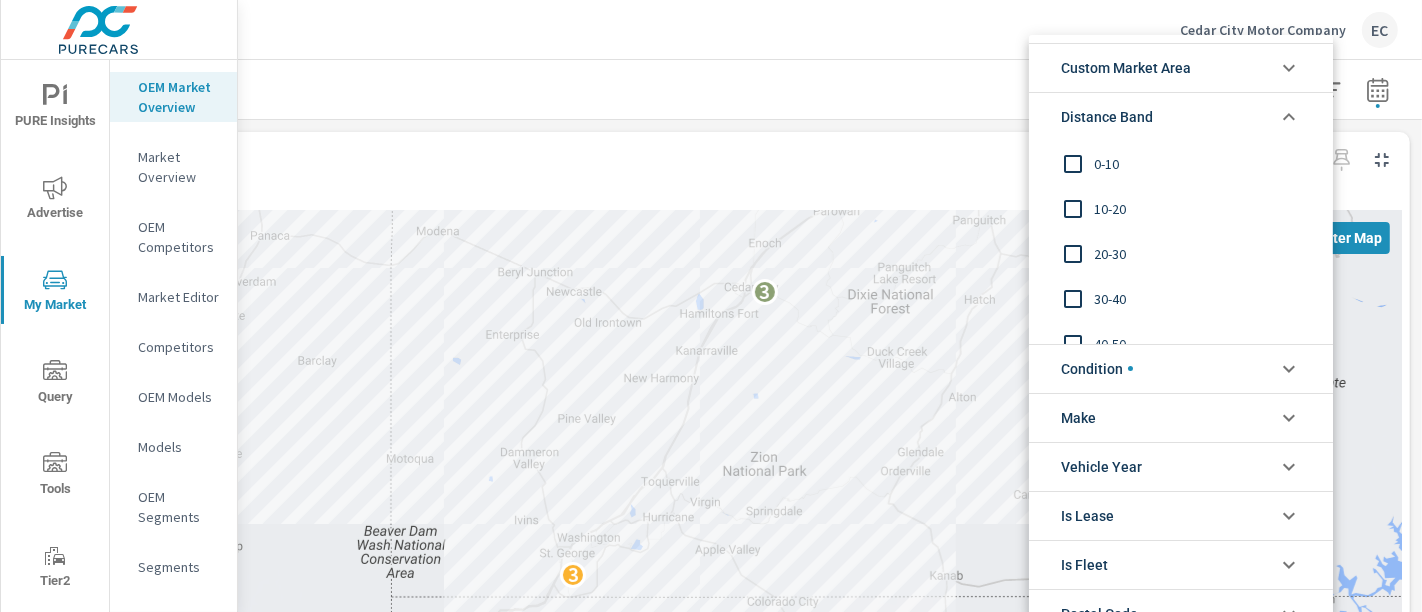 scroll, scrollTop: 1, scrollLeft: 0, axis: vertical 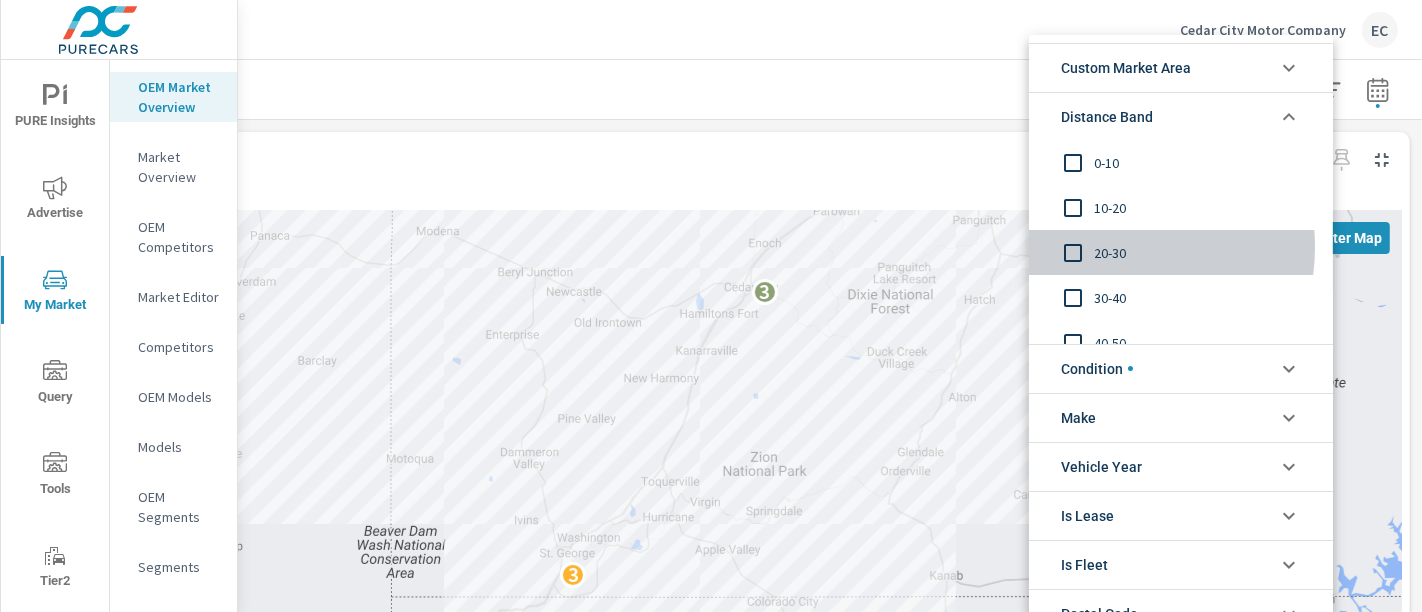 click on "20-30" at bounding box center (1203, 253) 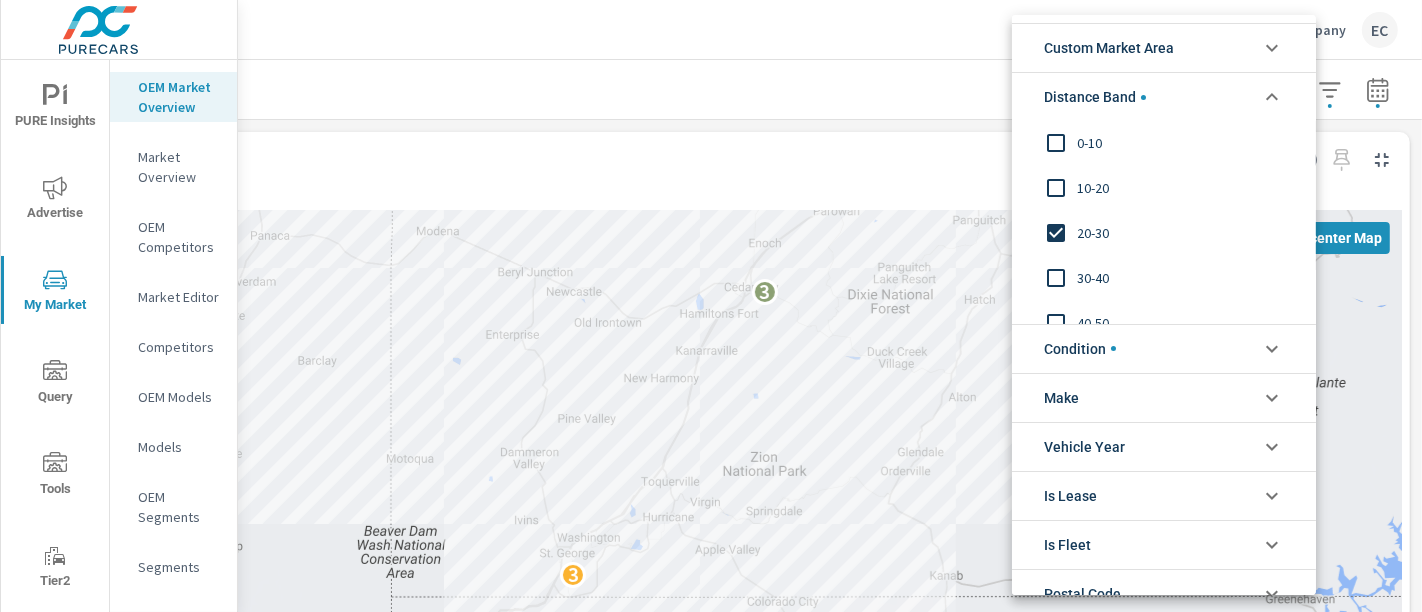 scroll, scrollTop: 67, scrollLeft: 0, axis: vertical 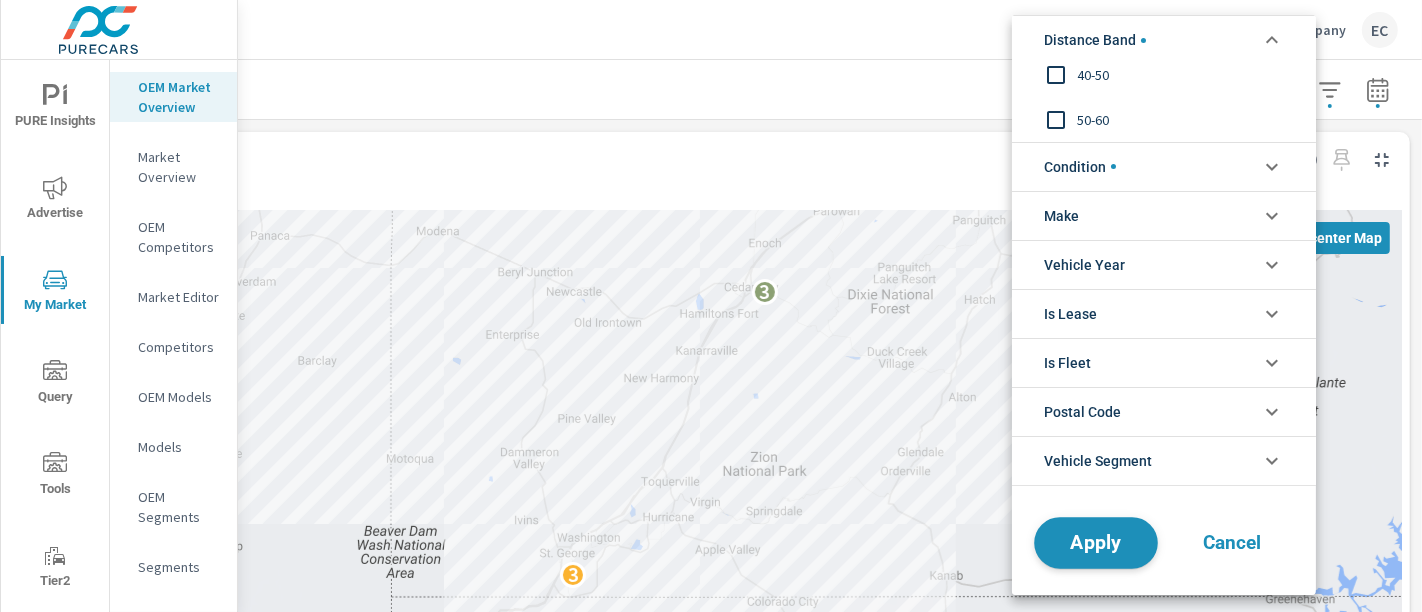 click on "Apply" at bounding box center (1096, 542) 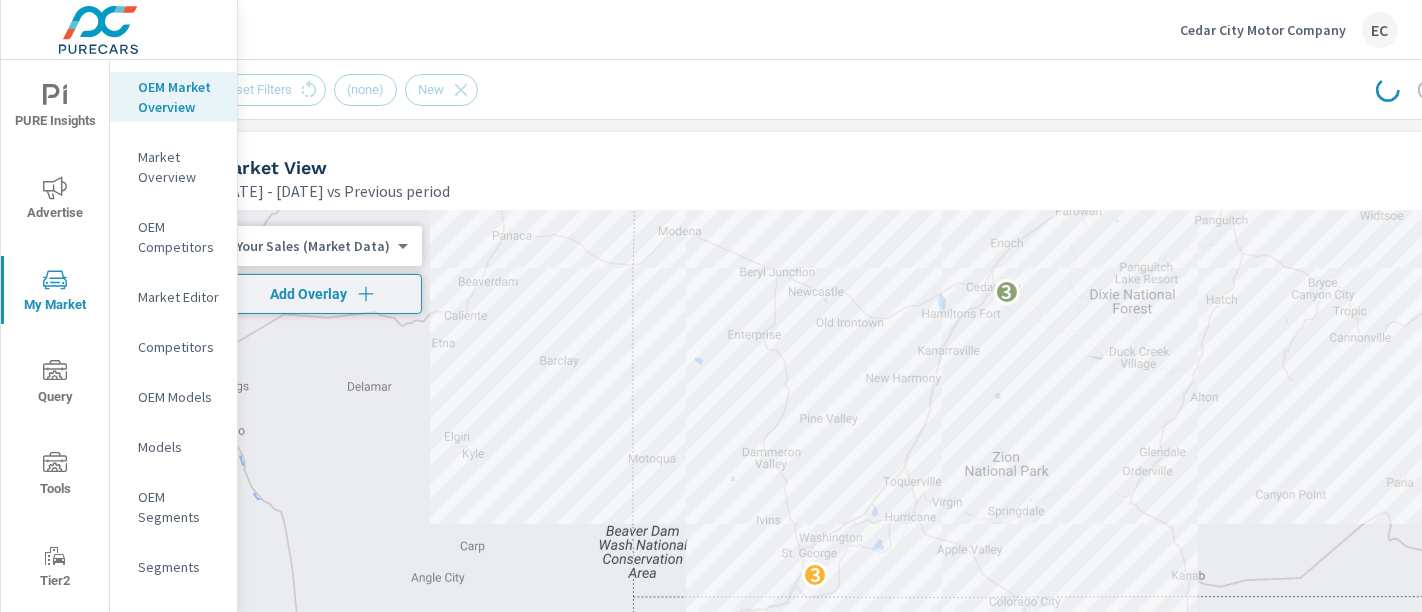 scroll, scrollTop: 0, scrollLeft: 0, axis: both 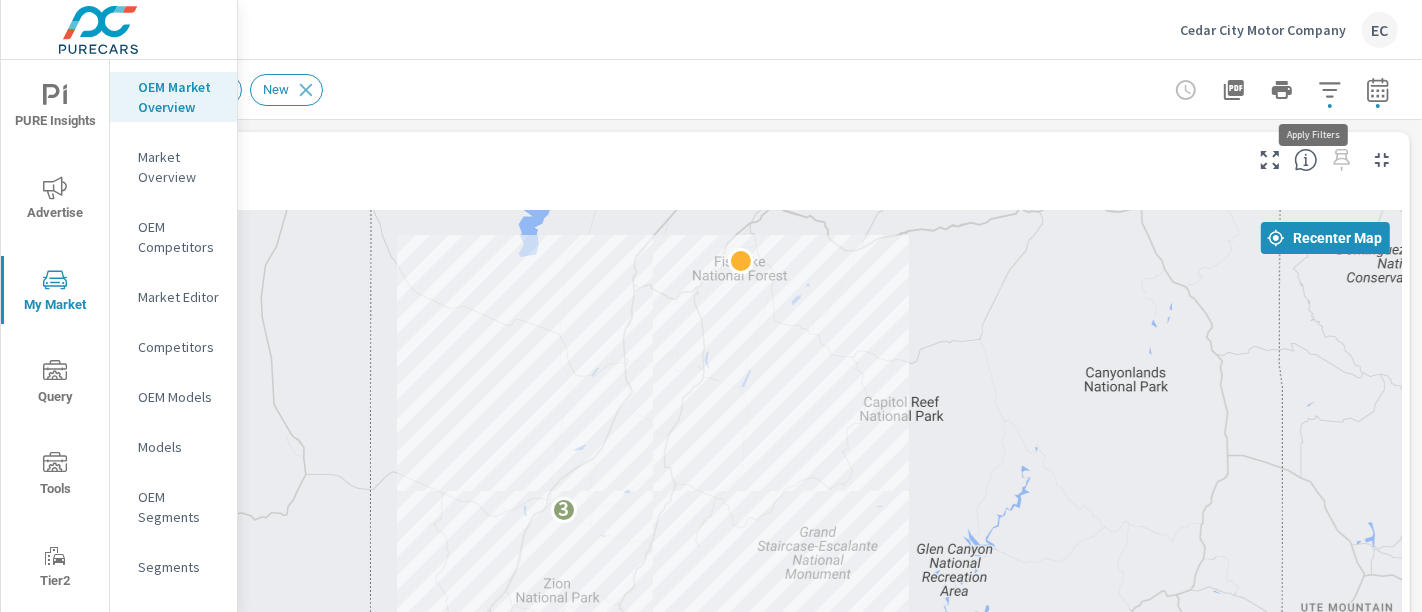 click 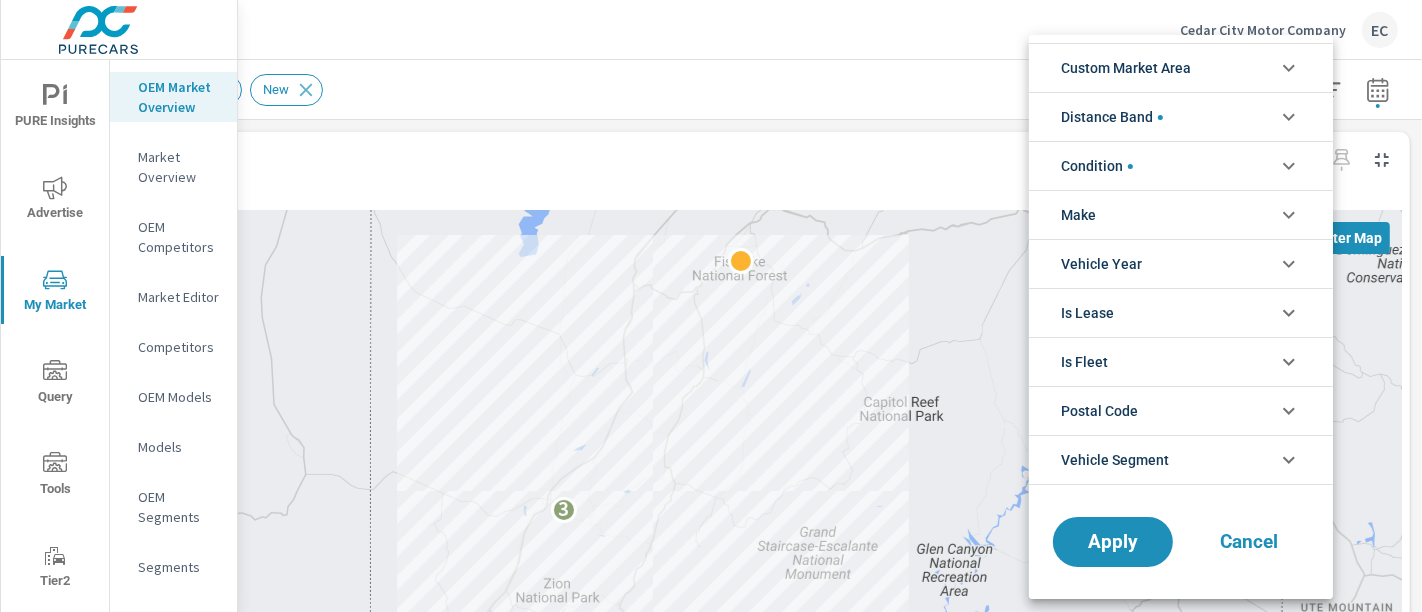 click on "Custom Market Area" at bounding box center [1181, 67] 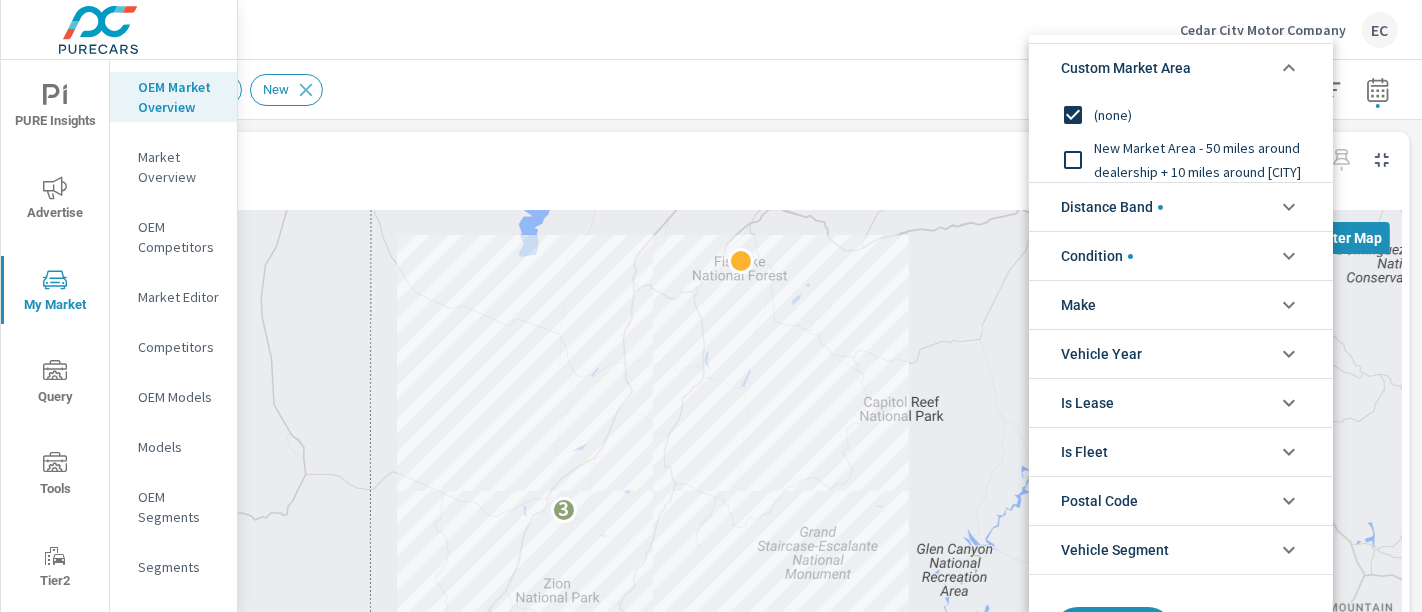 scroll, scrollTop: 14, scrollLeft: 0, axis: vertical 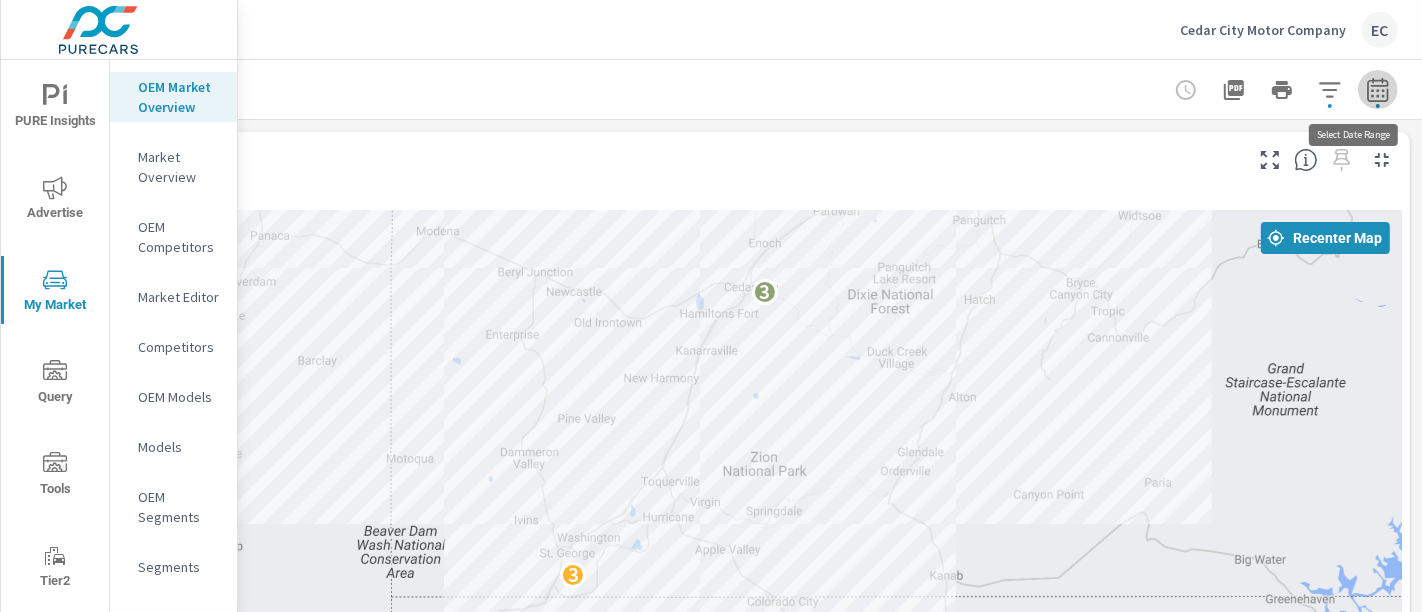 click 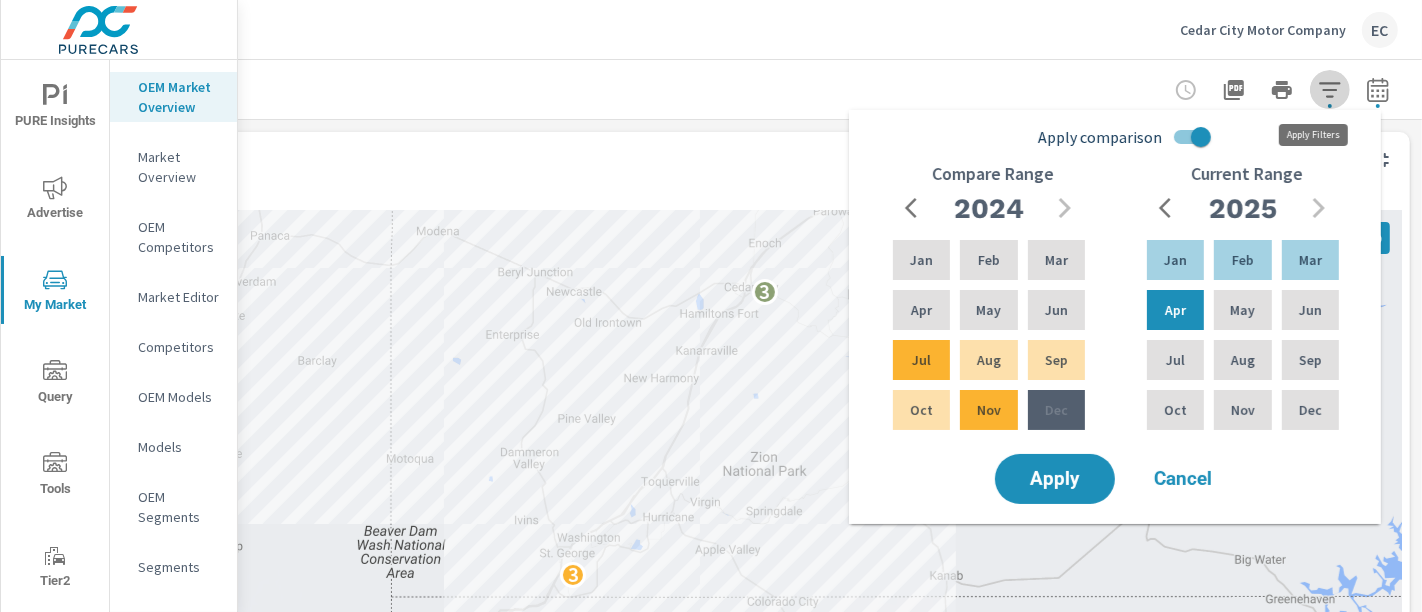 click 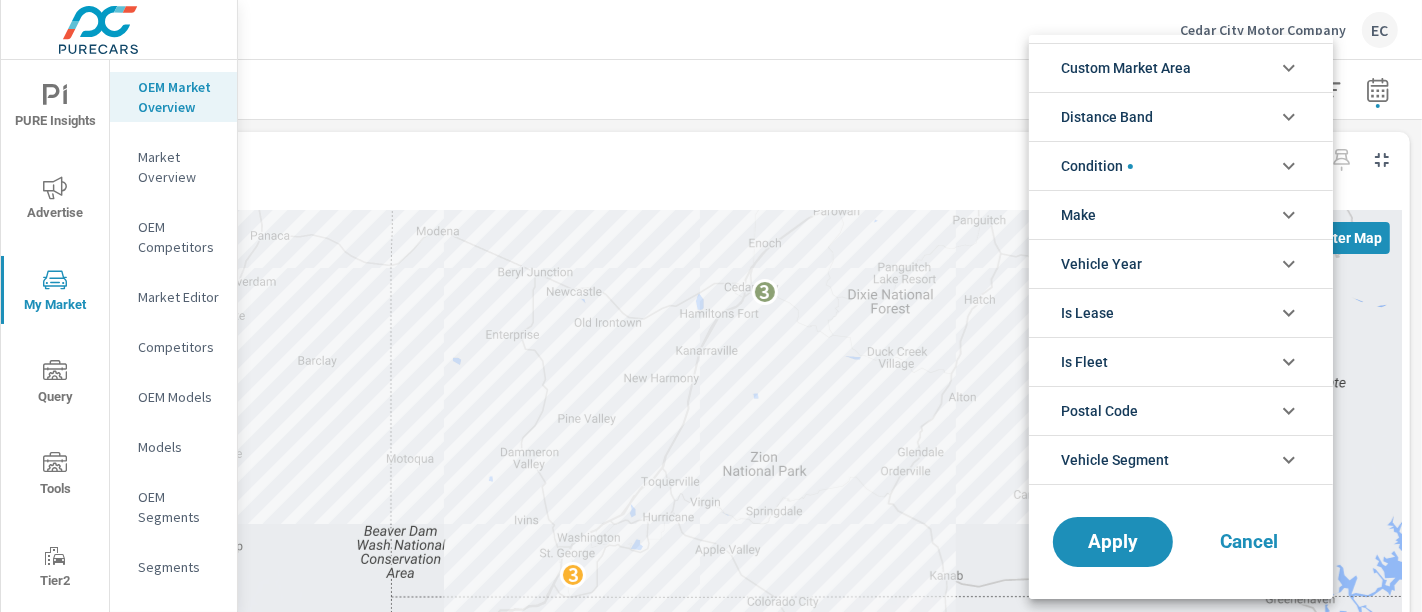 click on "Custom Market Area" at bounding box center (1181, 67) 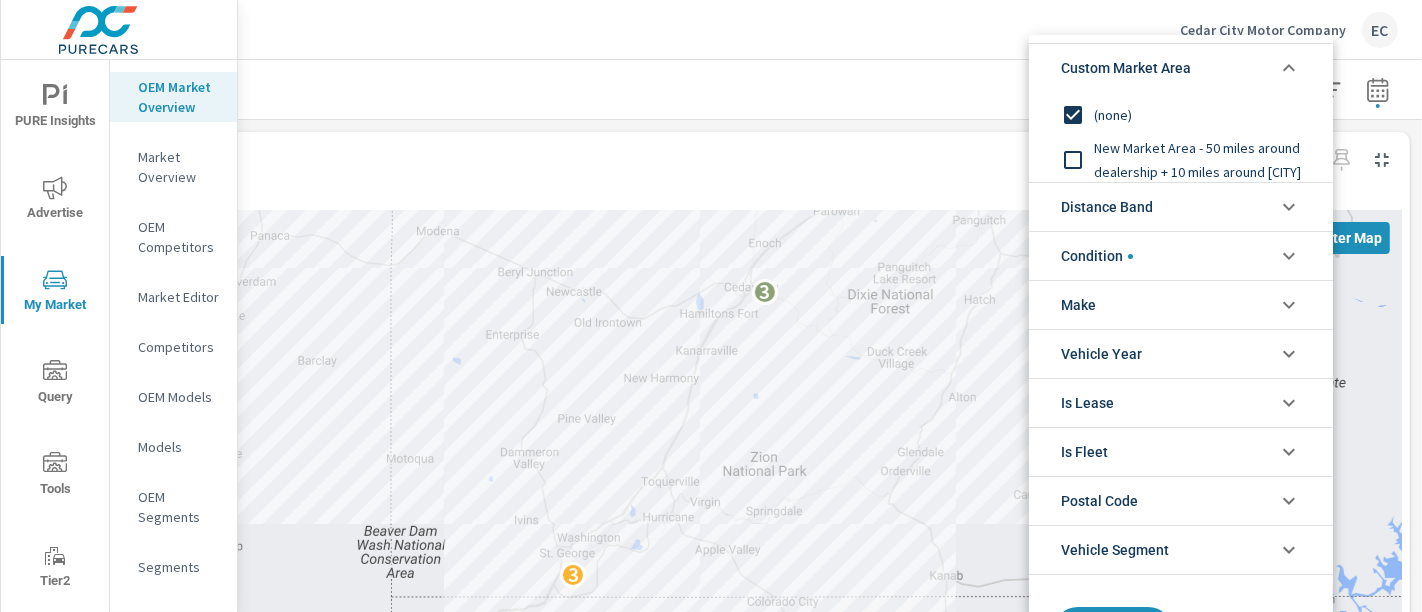 click at bounding box center [1073, 160] 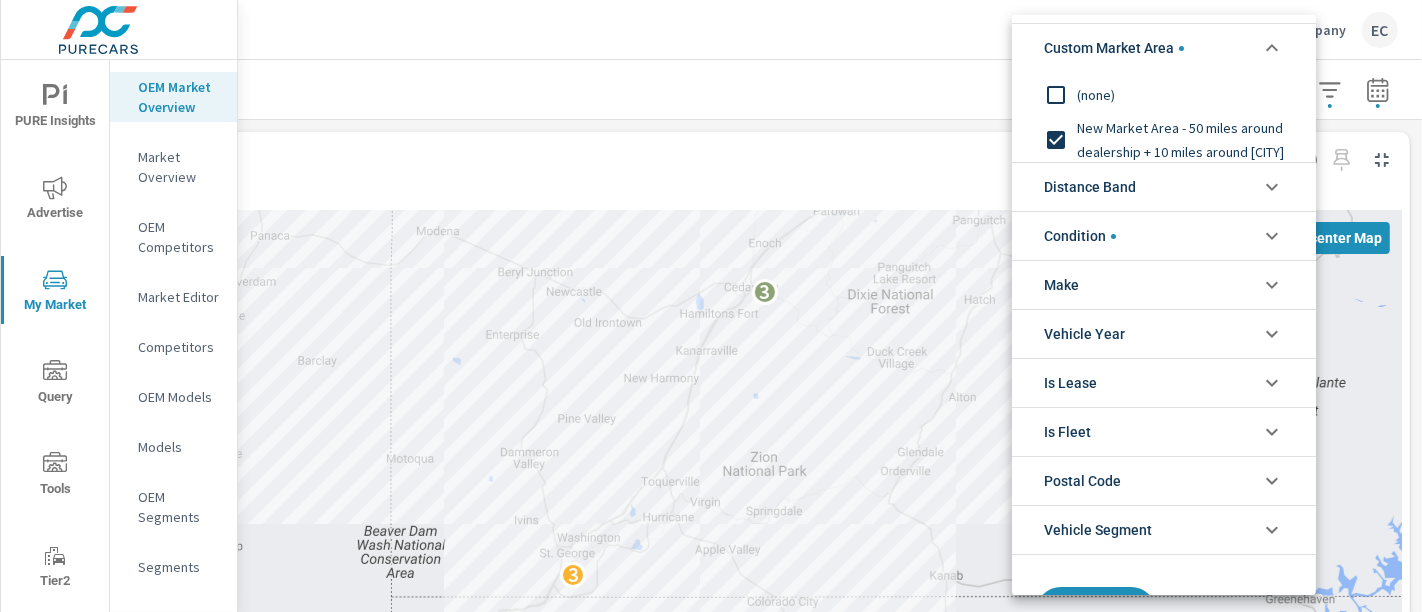 scroll, scrollTop: 14, scrollLeft: 0, axis: vertical 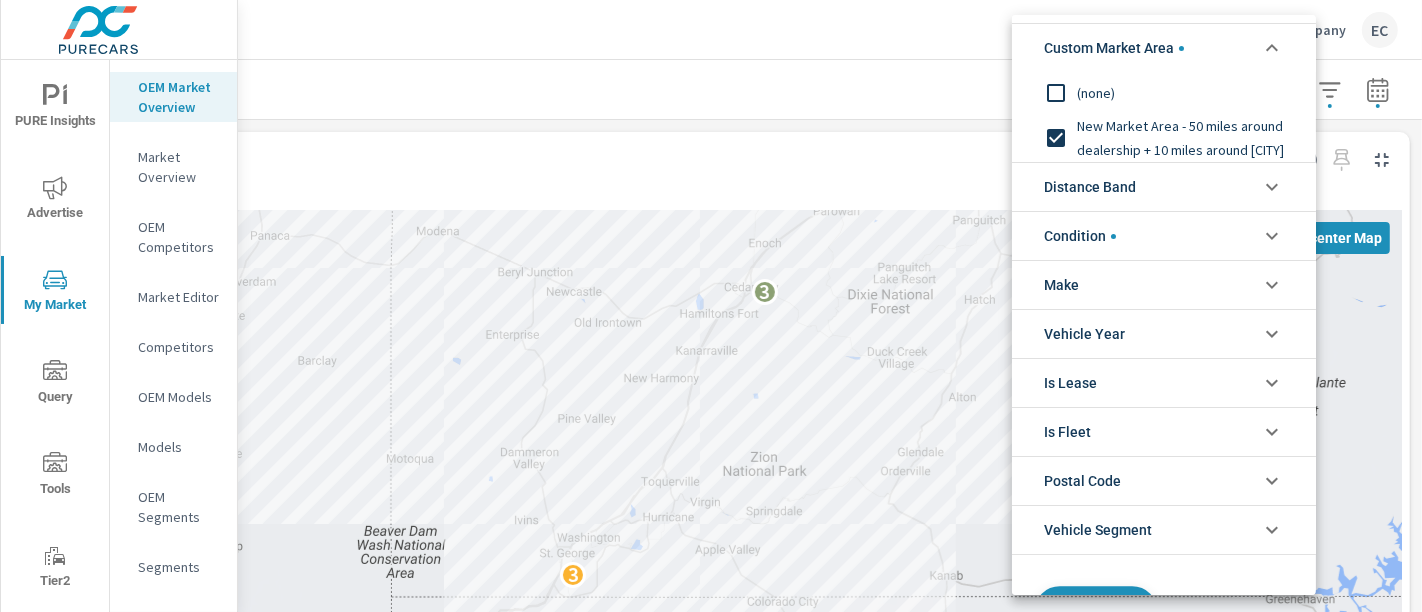 click on "Apply" at bounding box center [1096, 612] 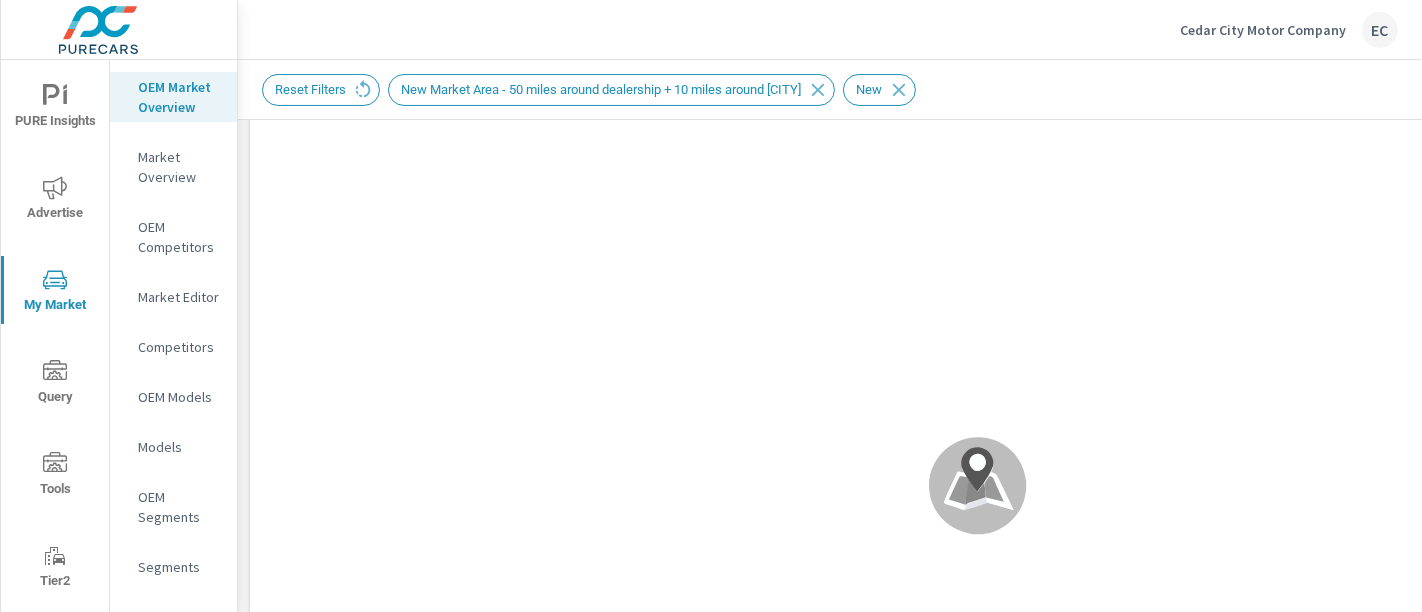 scroll, scrollTop: 0, scrollLeft: 0, axis: both 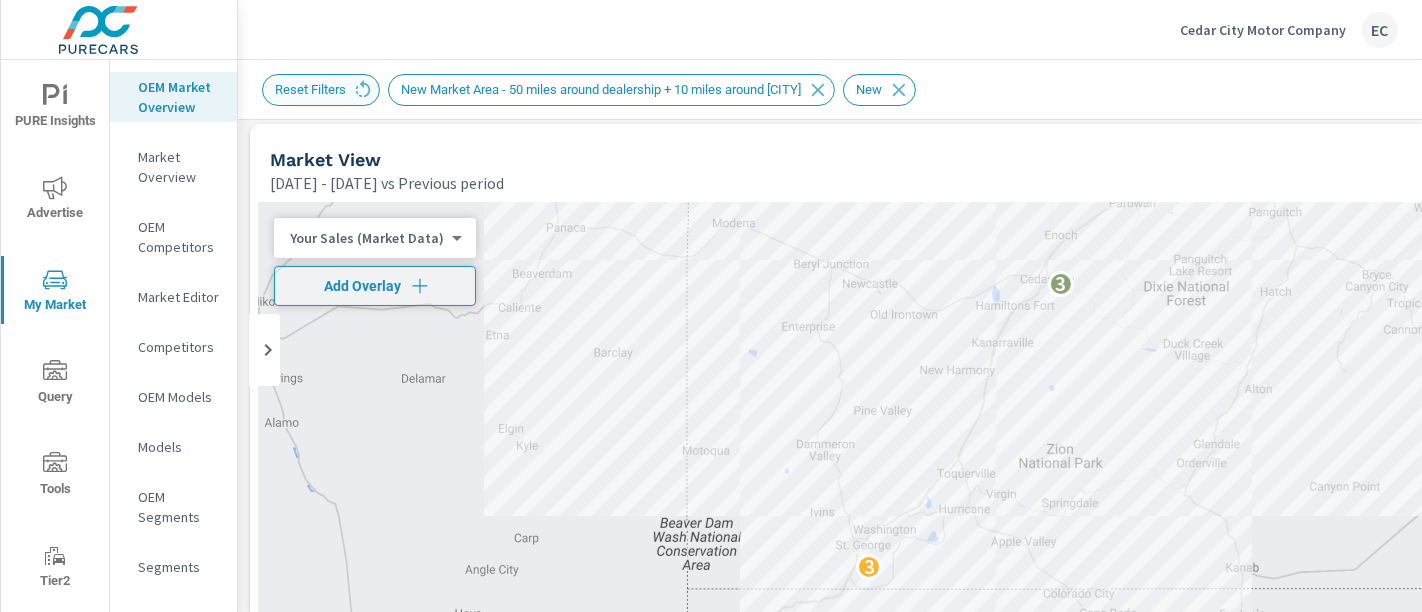 click on "Reset Filters" at bounding box center [321, 90] 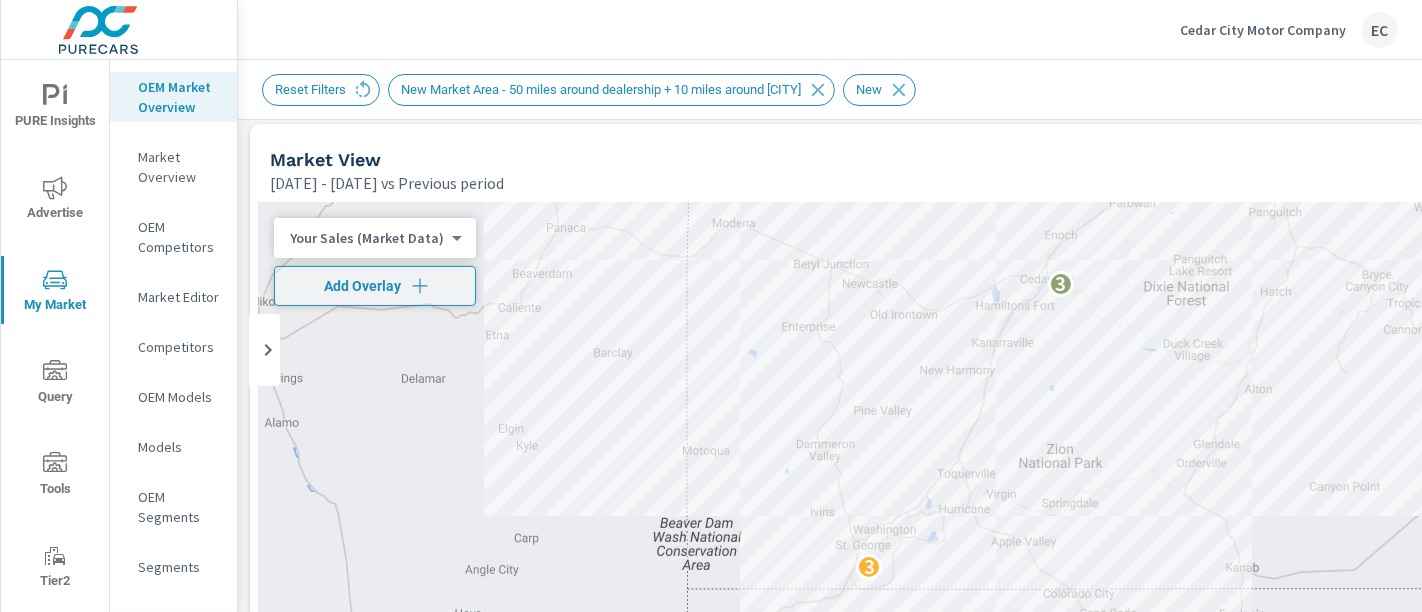 click on "OEM Market Overview" at bounding box center (179, 97) 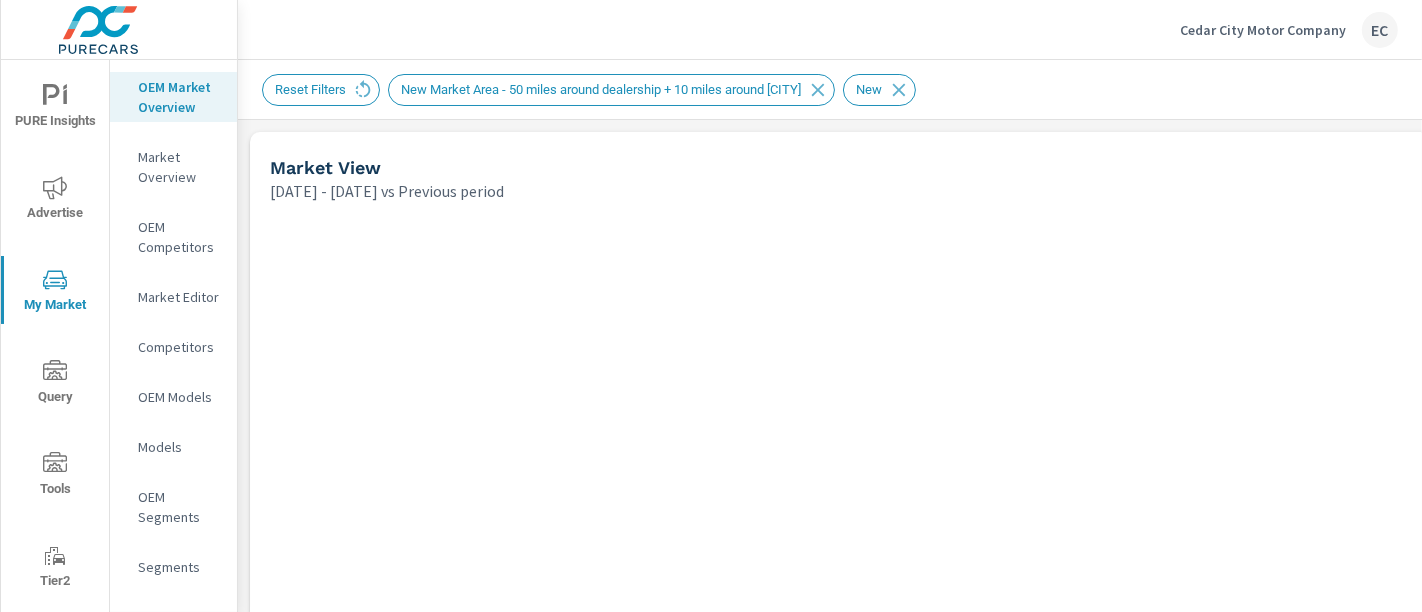 click on "Market Editor" at bounding box center [179, 297] 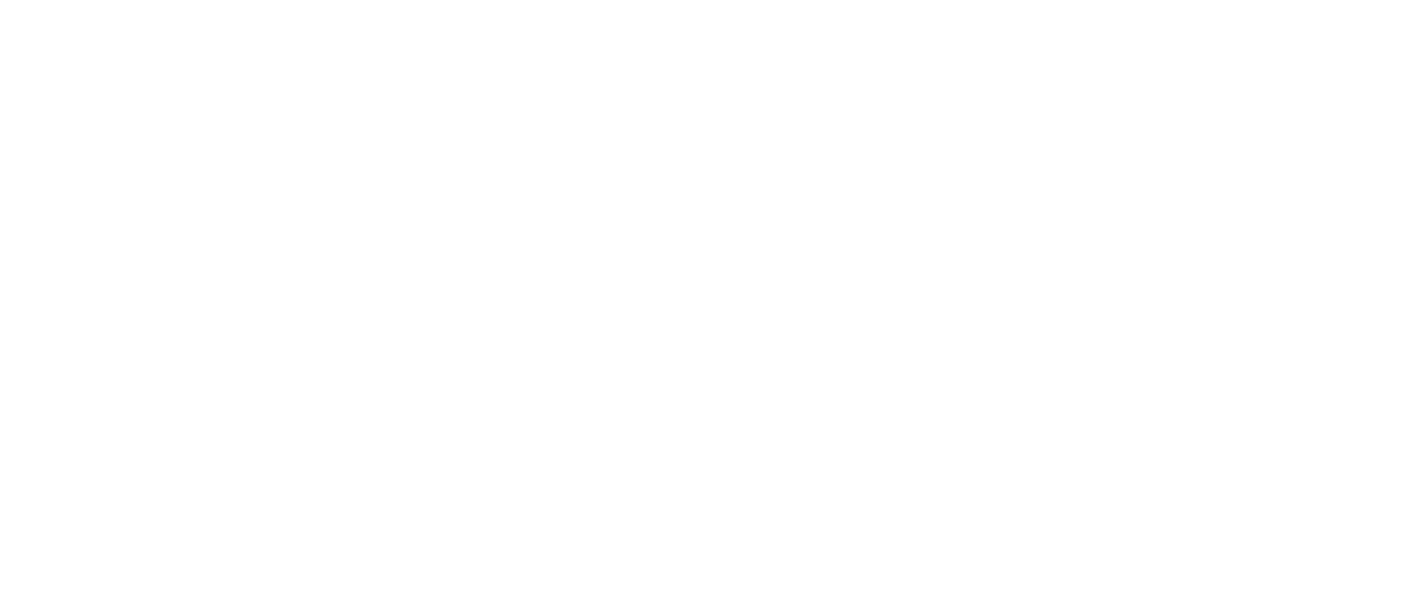 scroll, scrollTop: 0, scrollLeft: 0, axis: both 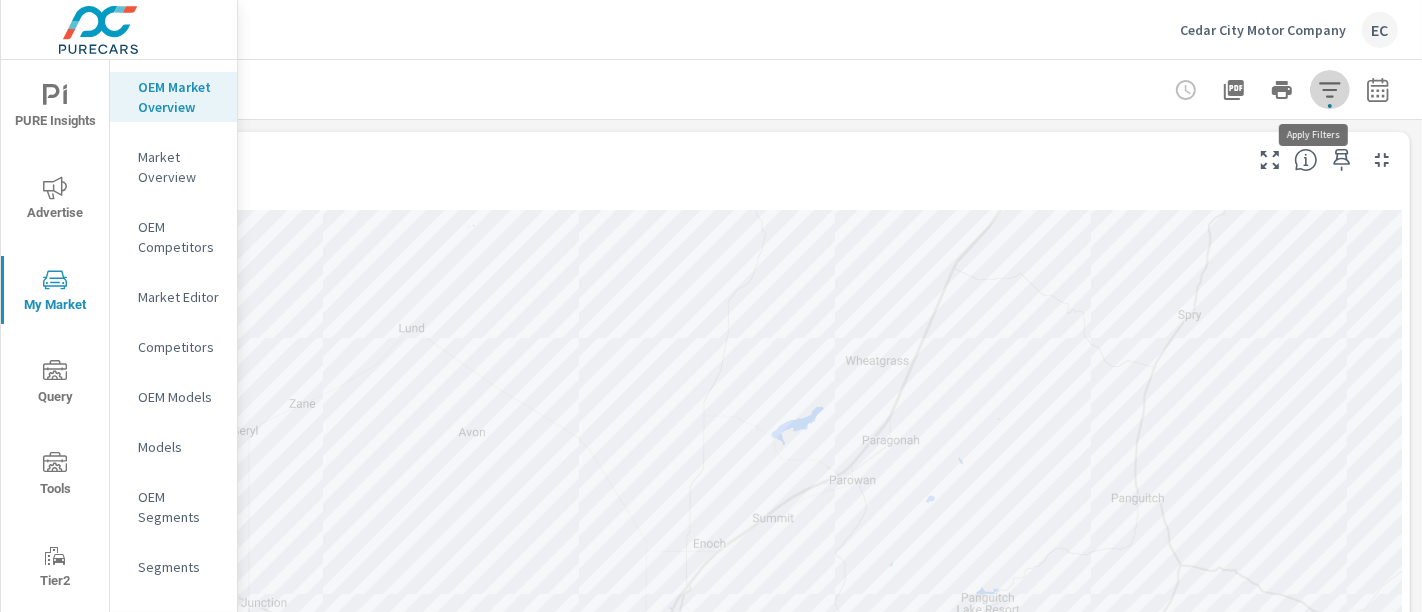 click 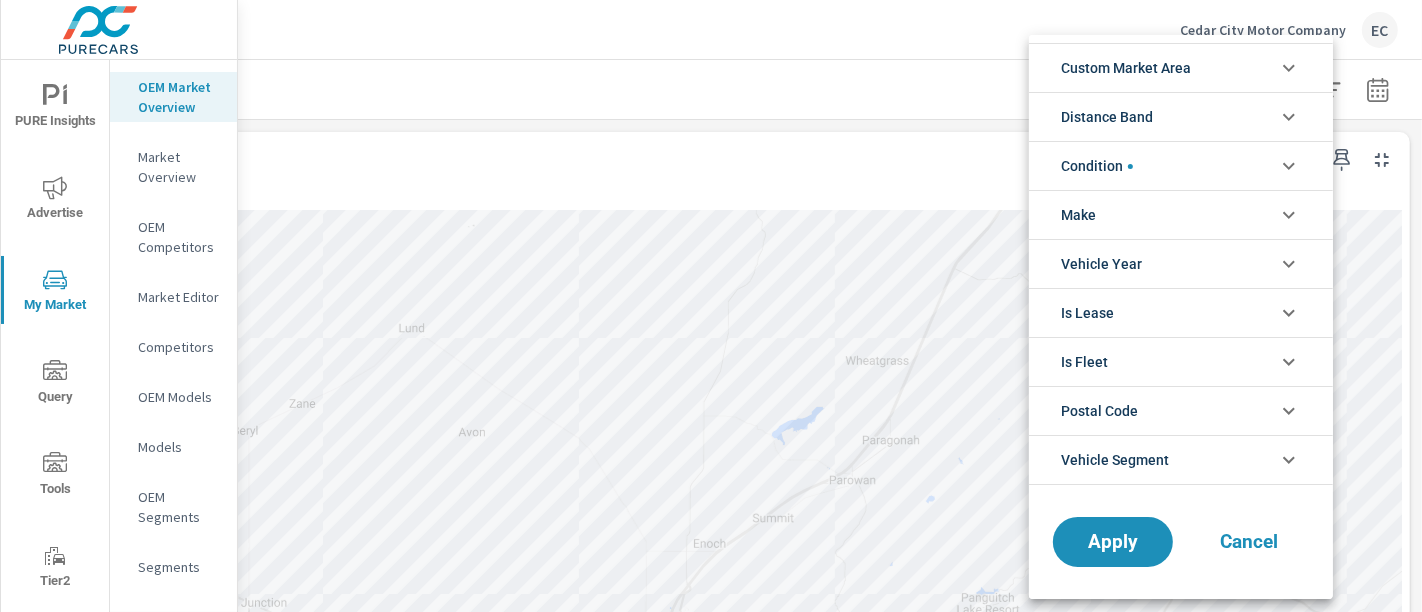 click on "Custom Market Area" at bounding box center [1181, 67] 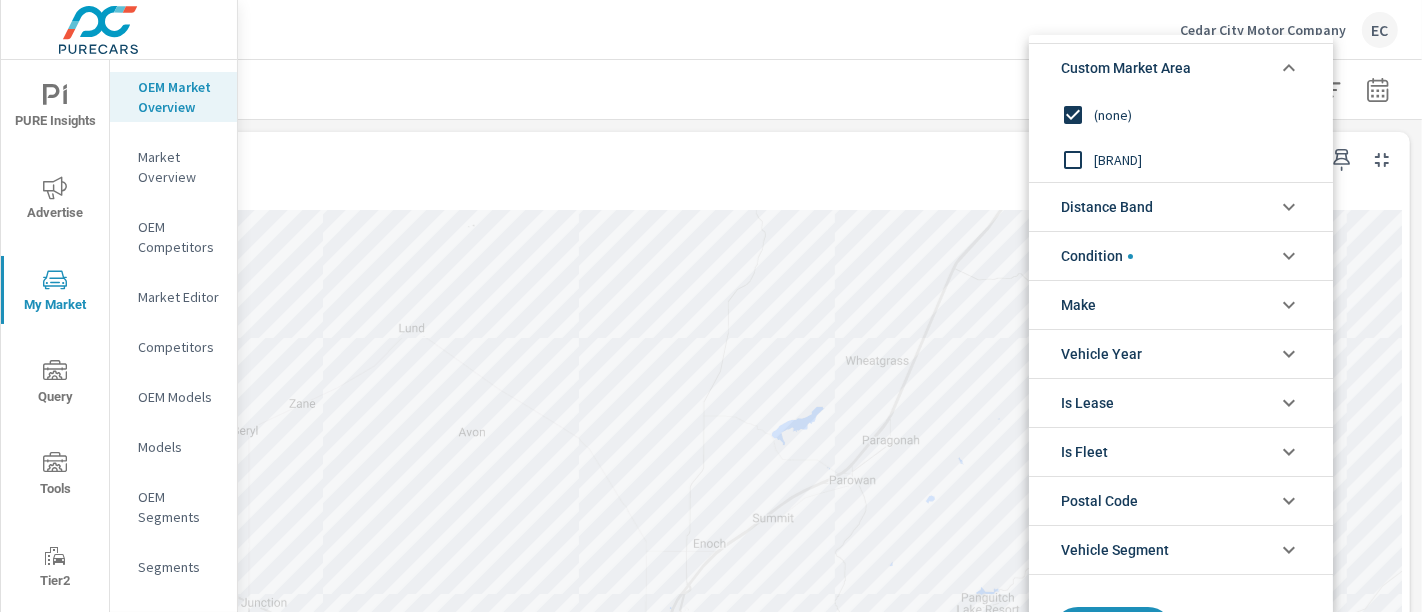 scroll, scrollTop: 14, scrollLeft: 0, axis: vertical 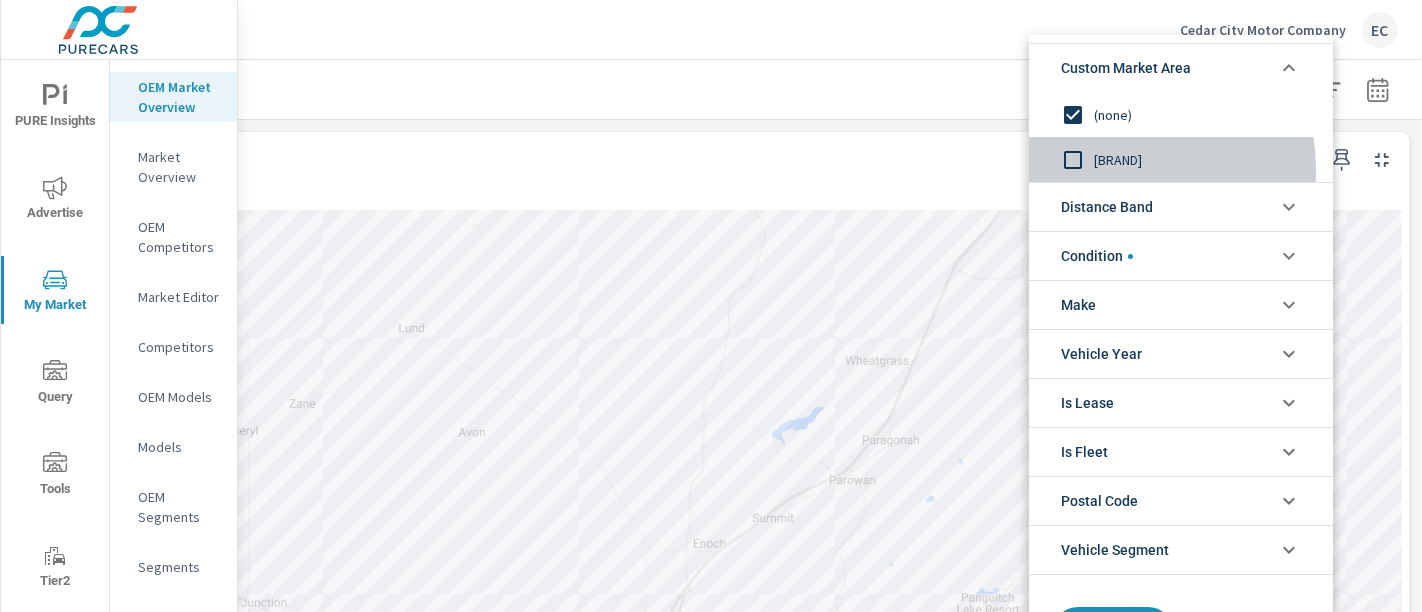 click on "[BRAND]" at bounding box center (1203, 160) 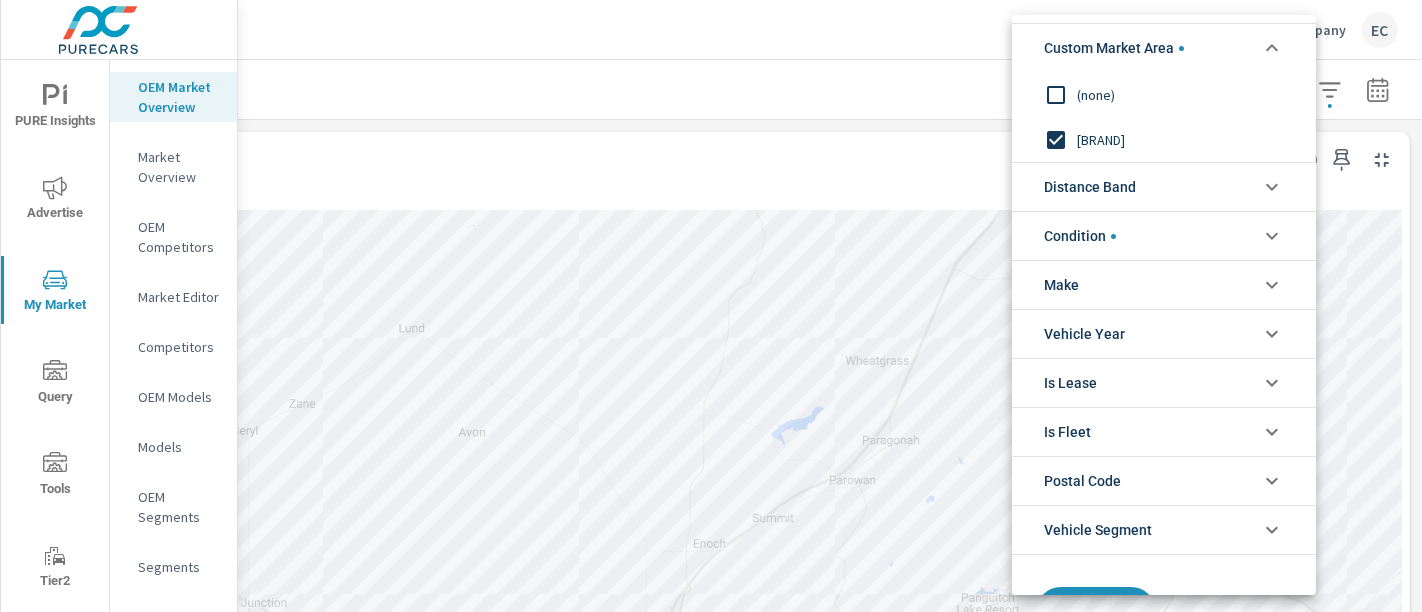 scroll, scrollTop: 70, scrollLeft: 0, axis: vertical 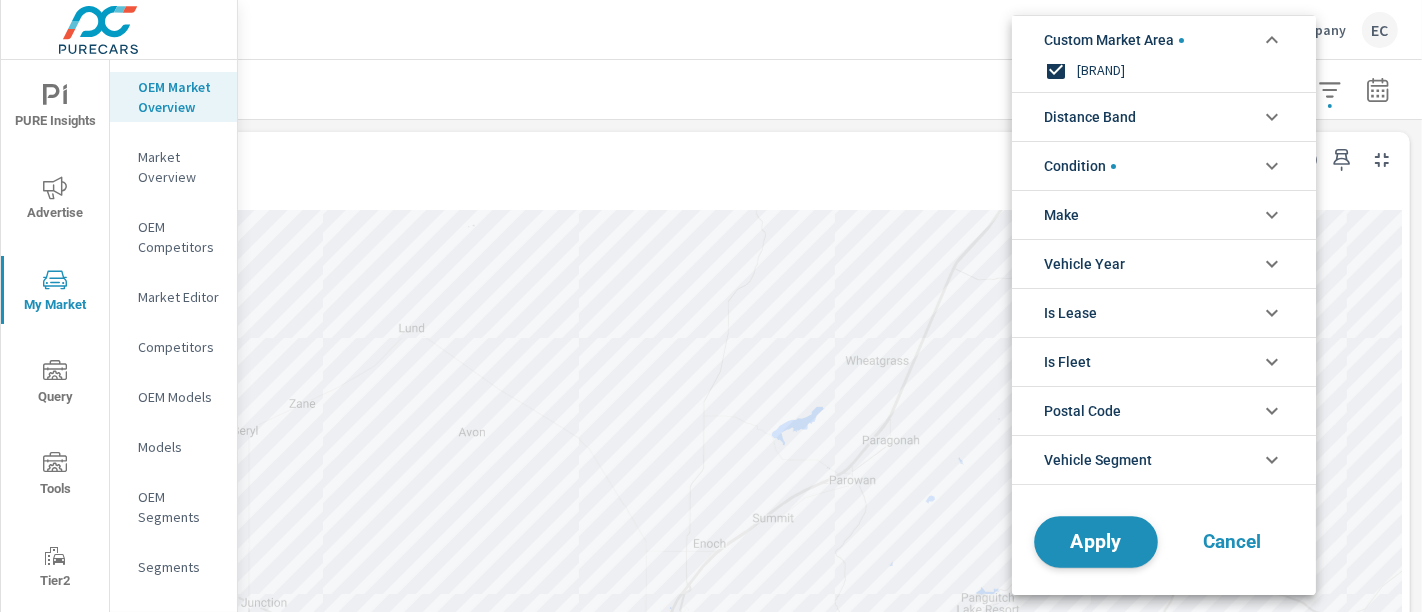 click on "Apply" at bounding box center [1096, 542] 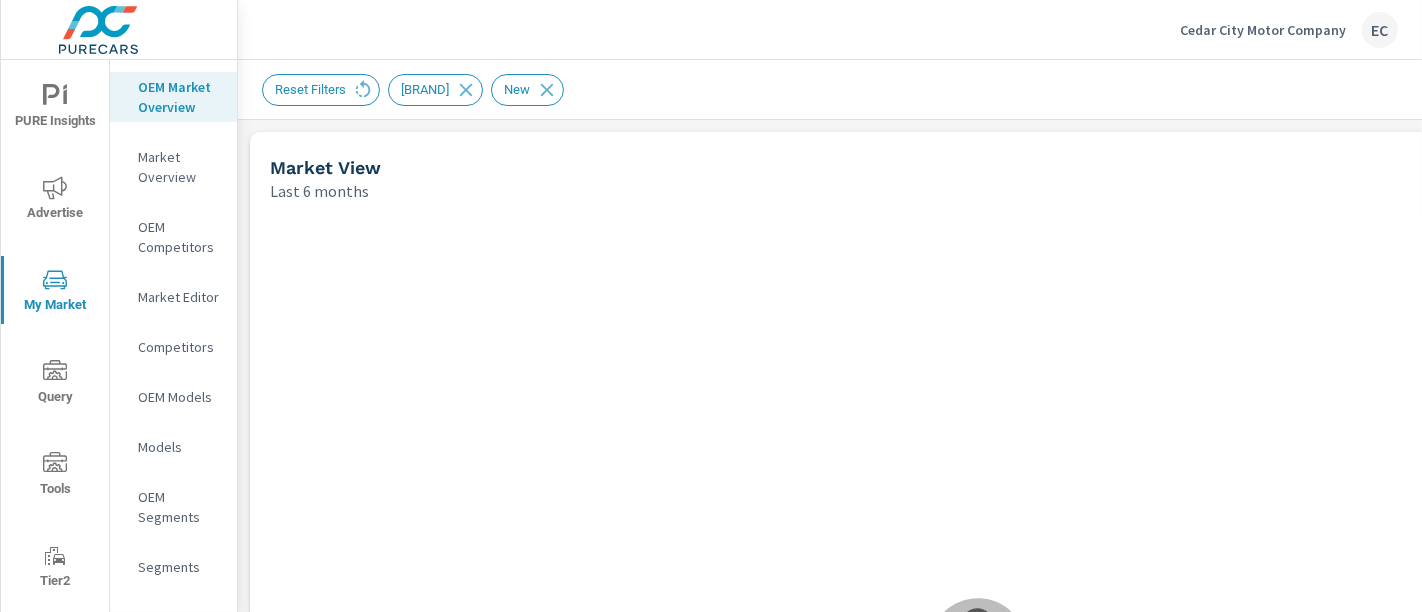 scroll, scrollTop: 0, scrollLeft: 0, axis: both 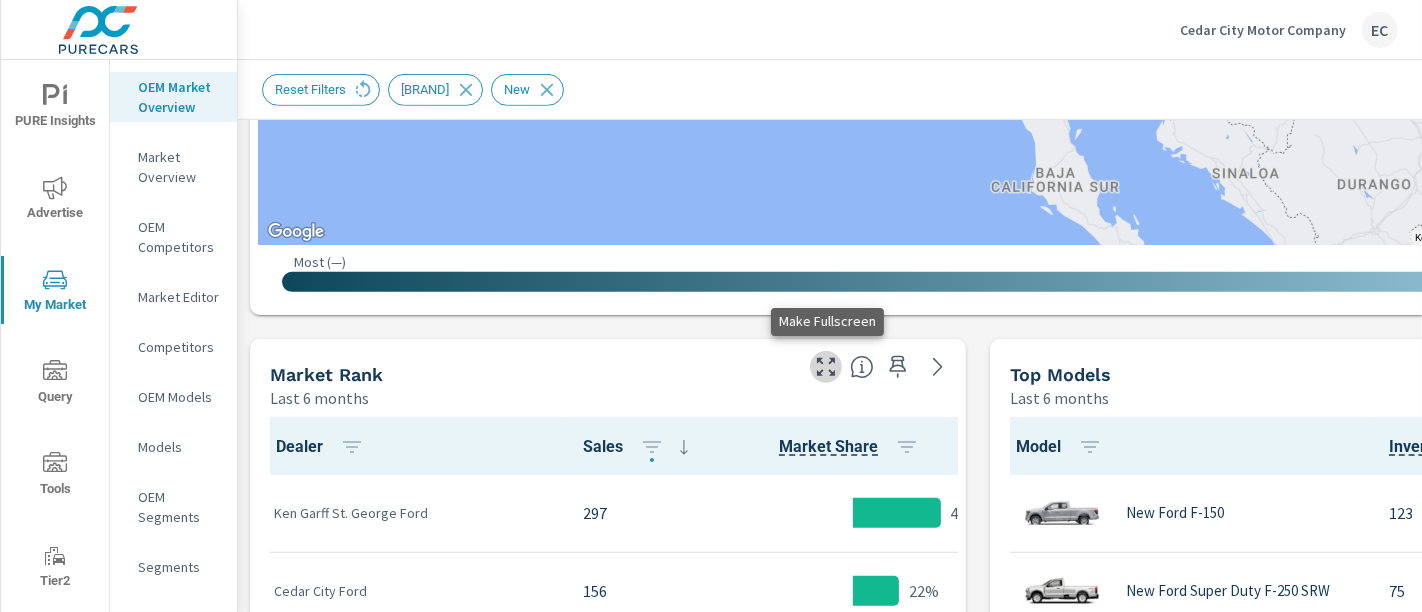 click 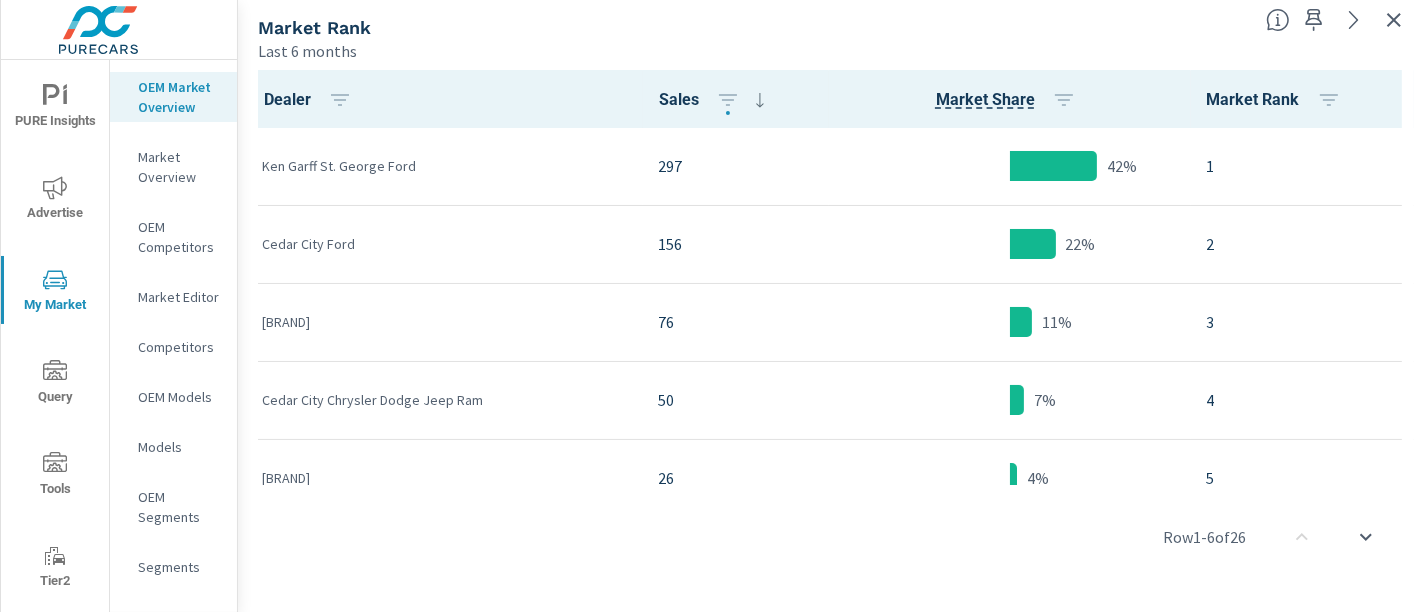 scroll, scrollTop: 0, scrollLeft: 0, axis: both 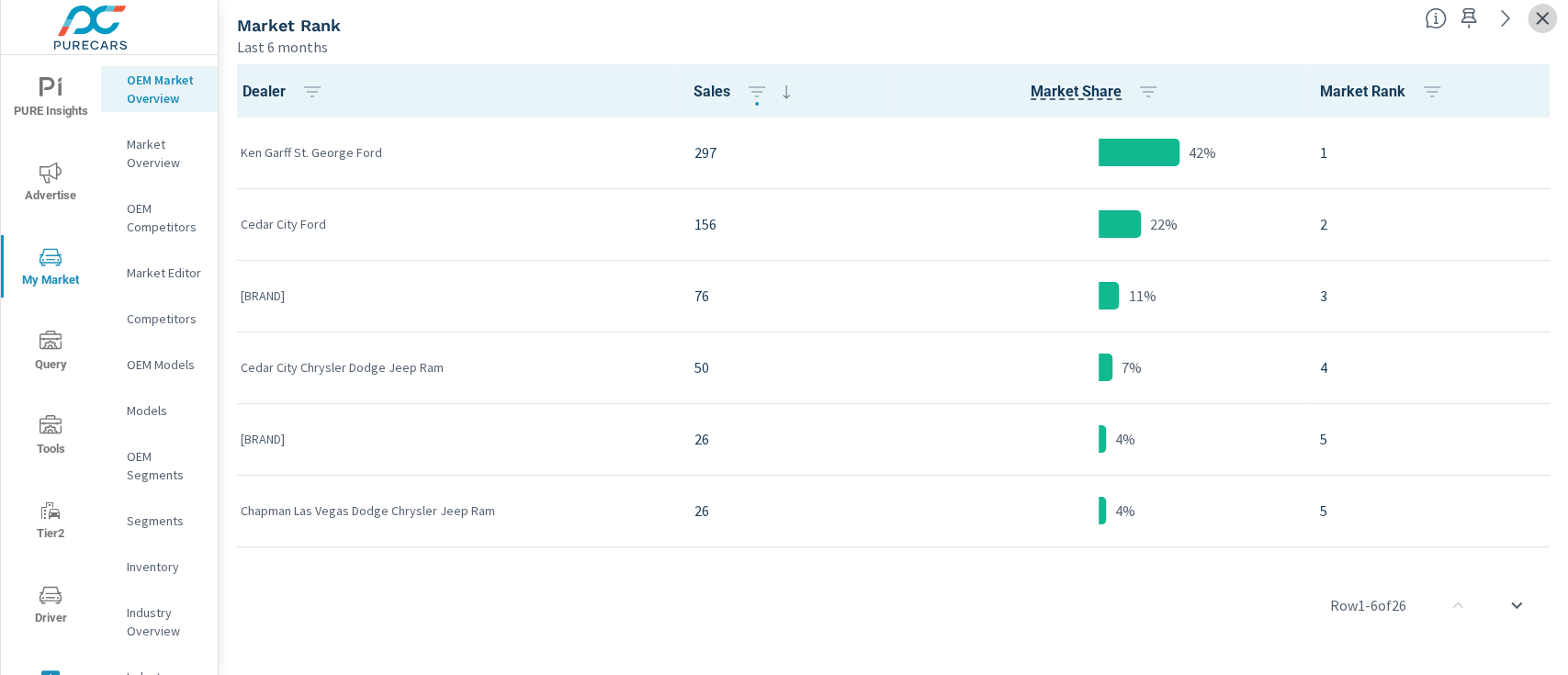 click at bounding box center (1542, 18) 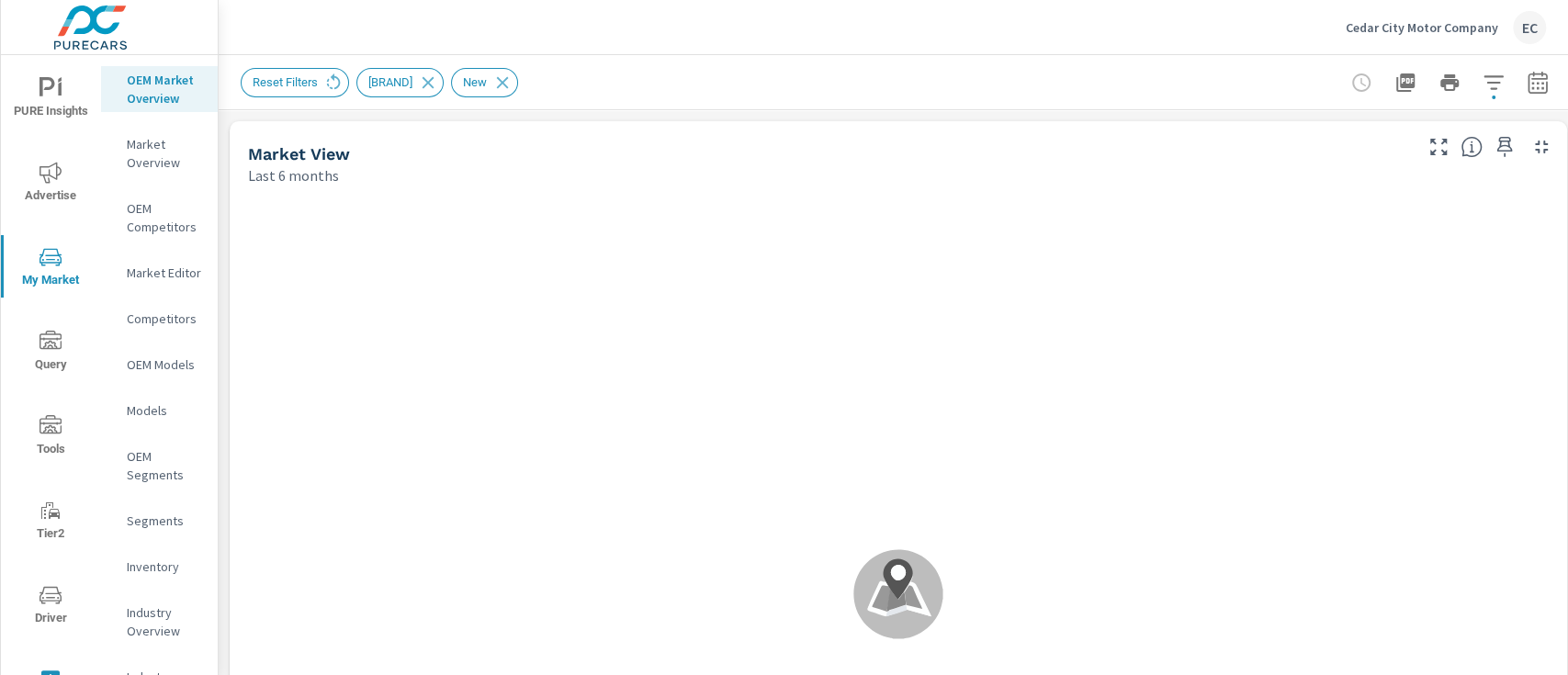 scroll, scrollTop: 0, scrollLeft: 0, axis: both 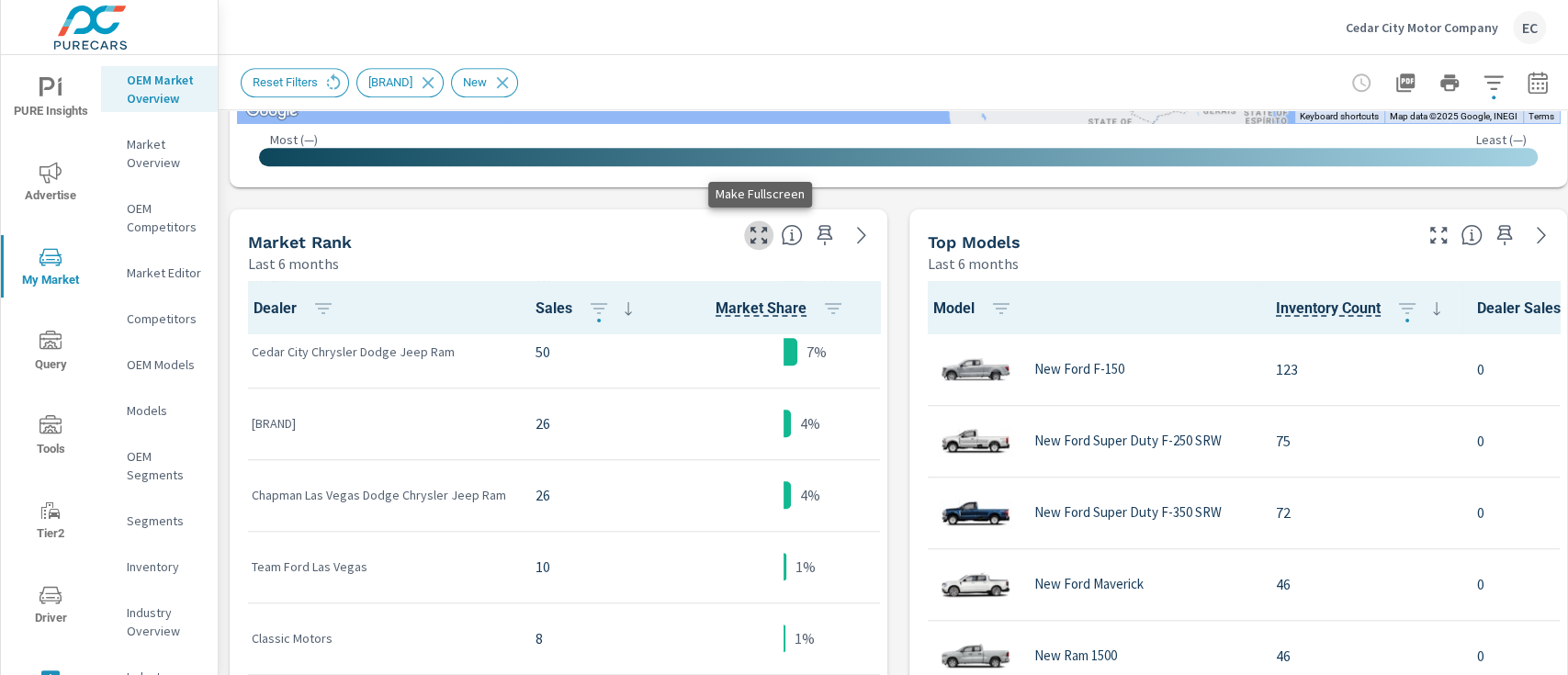 click 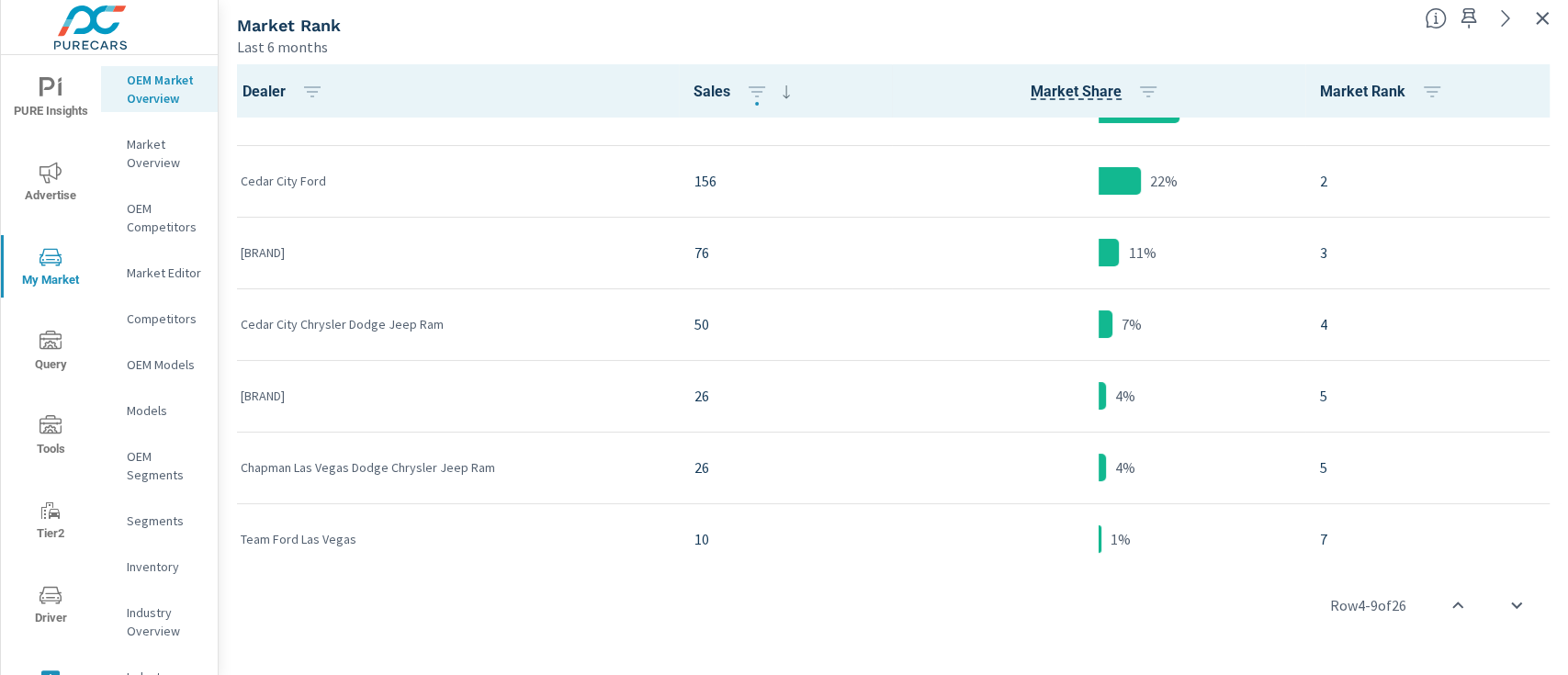 scroll, scrollTop: 0, scrollLeft: 0, axis: both 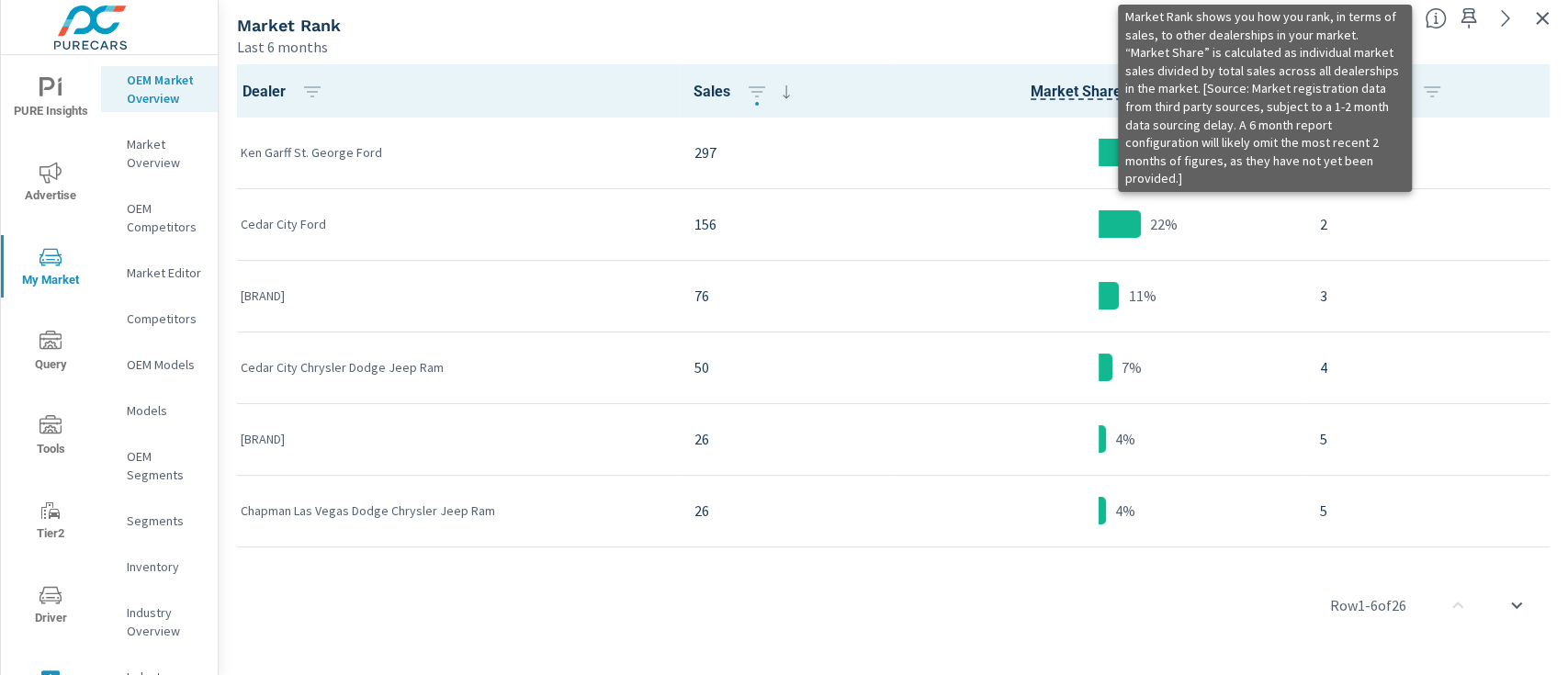 click 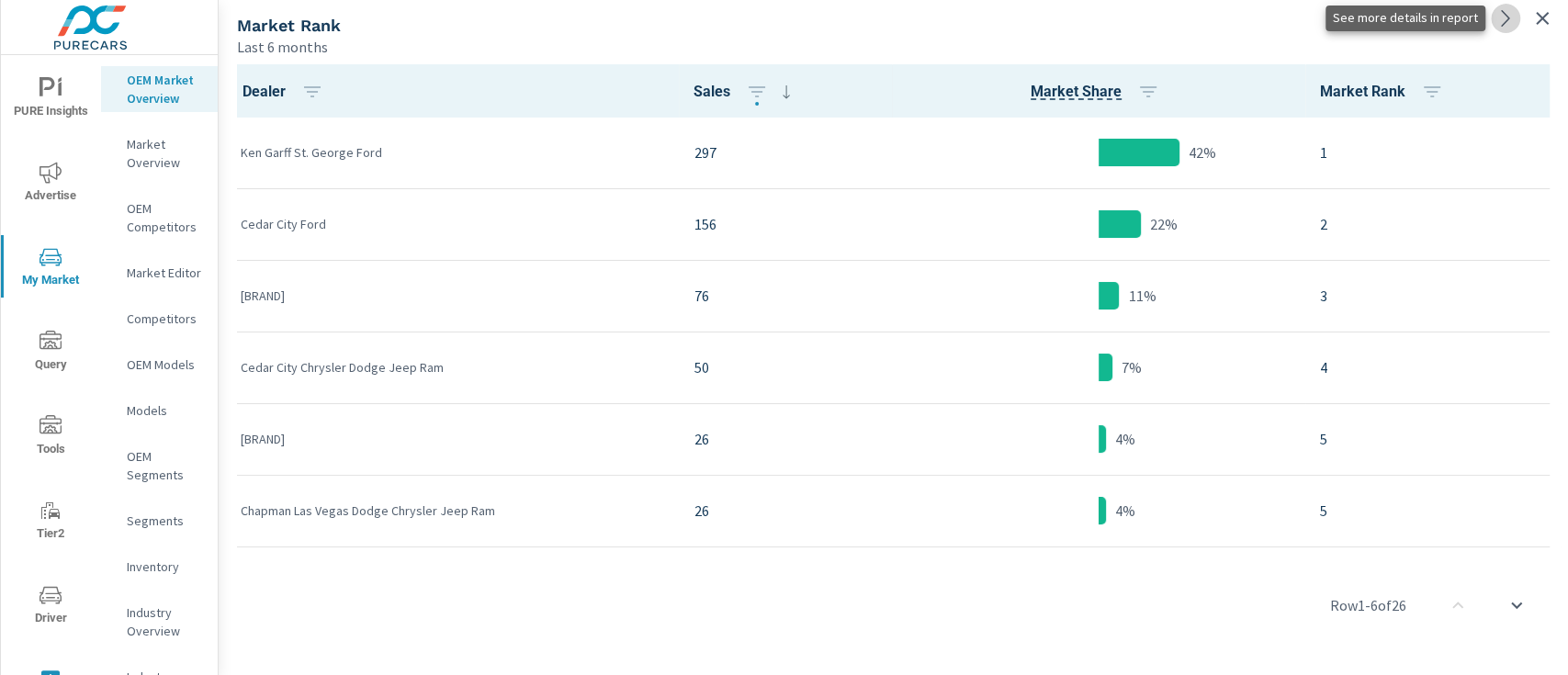 click 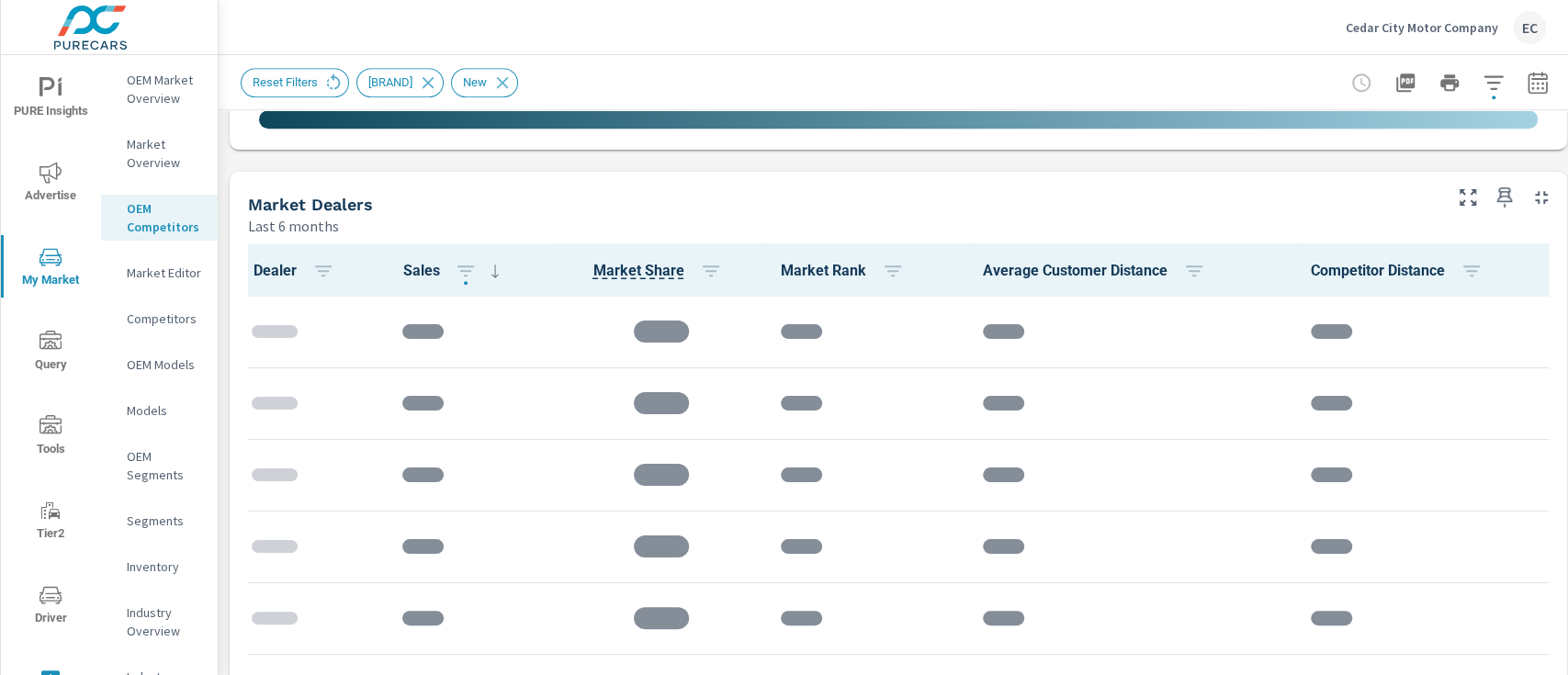 scroll, scrollTop: 834, scrollLeft: 0, axis: vertical 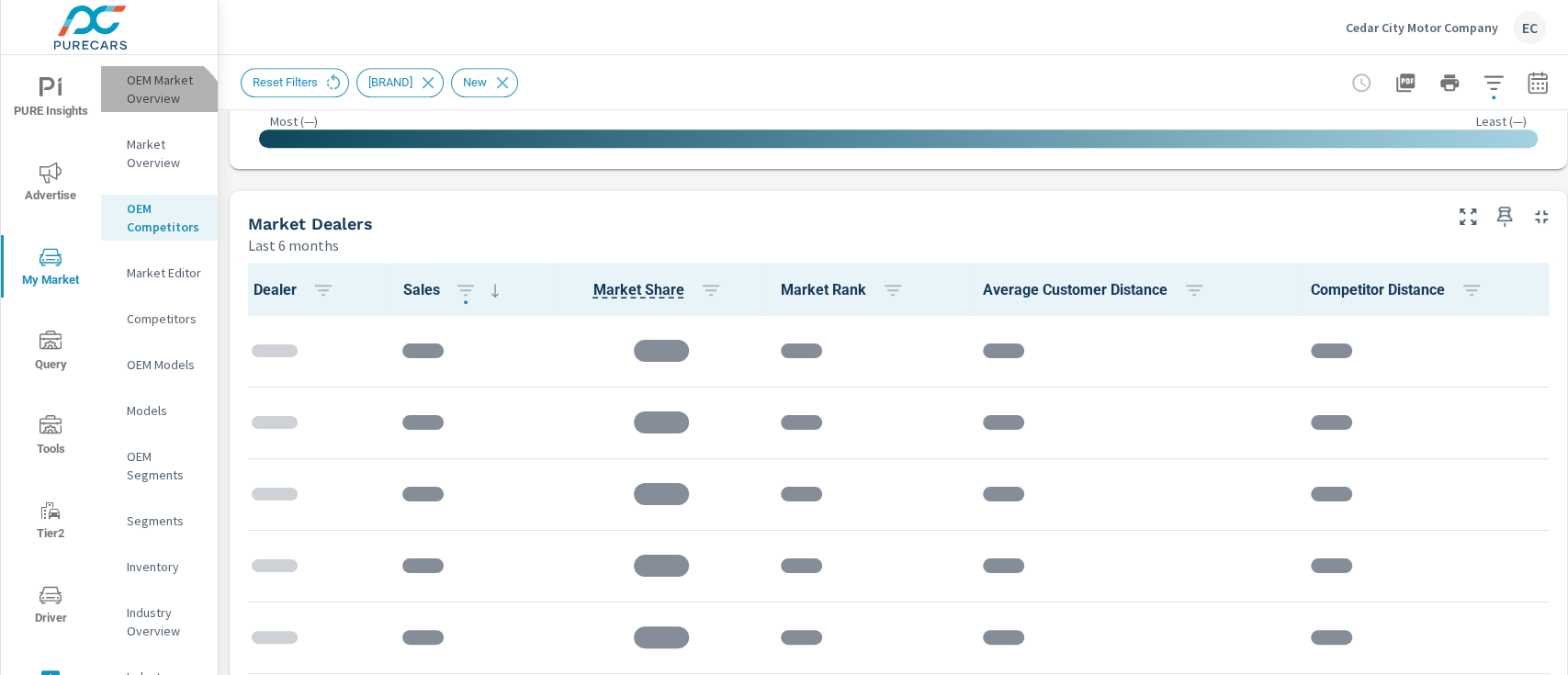 click on "OEM Market Overview" at bounding box center (159, 89) 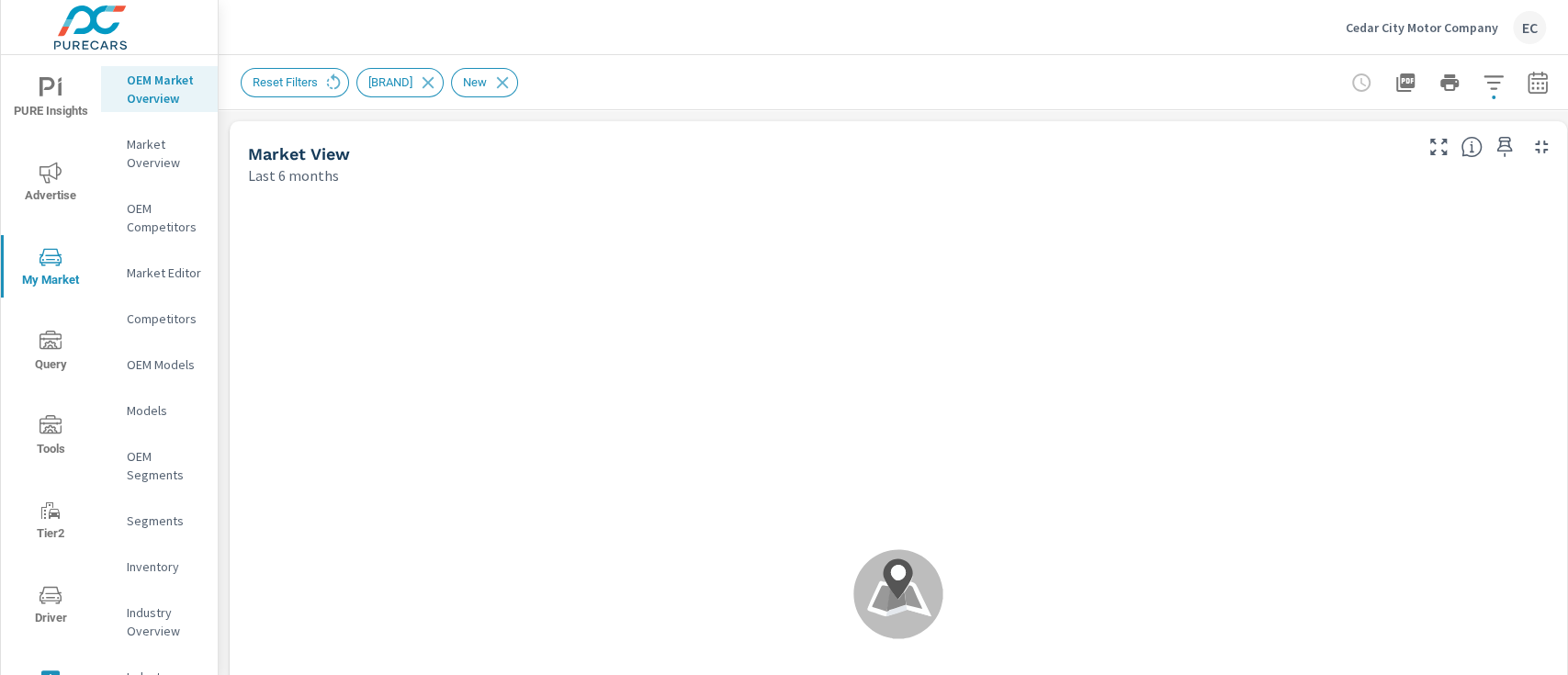 scroll, scrollTop: 0, scrollLeft: 0, axis: both 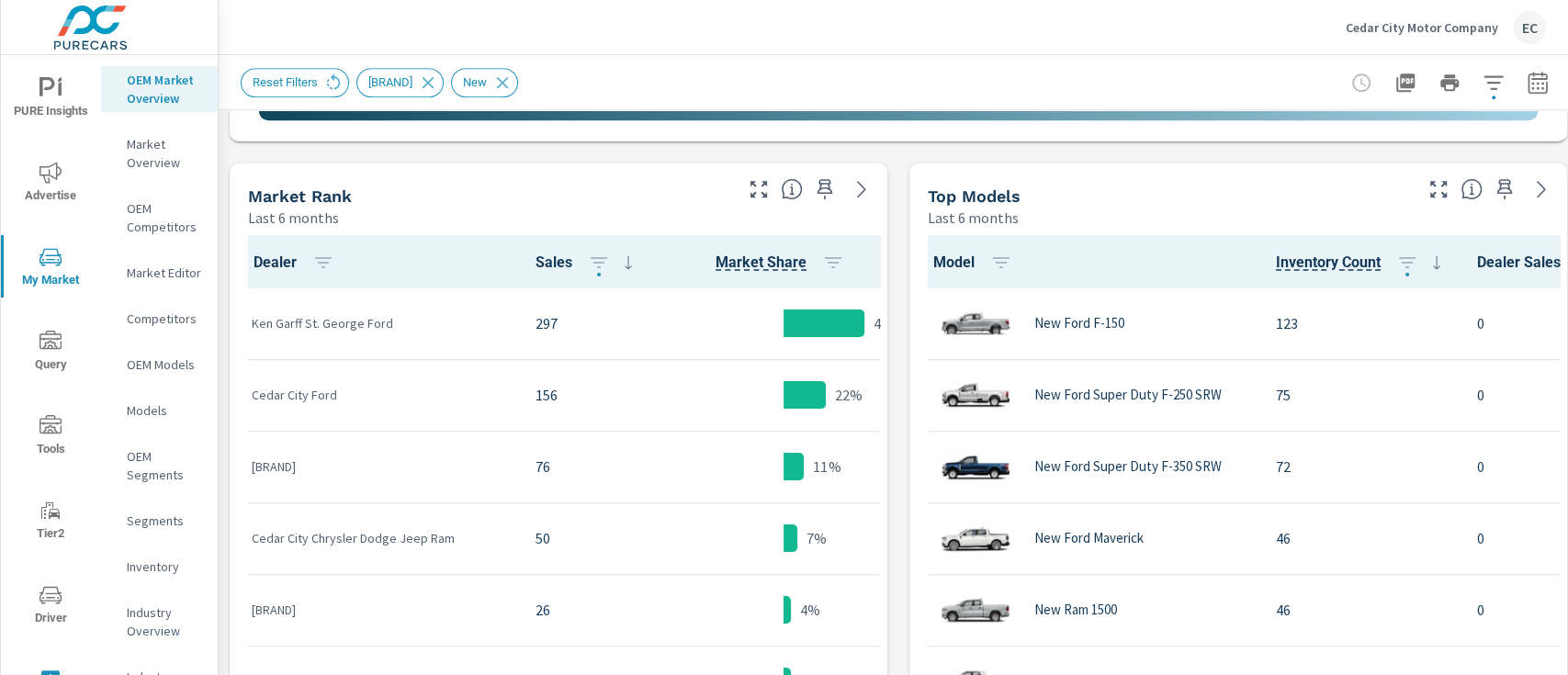 click at bounding box center [812, 184] 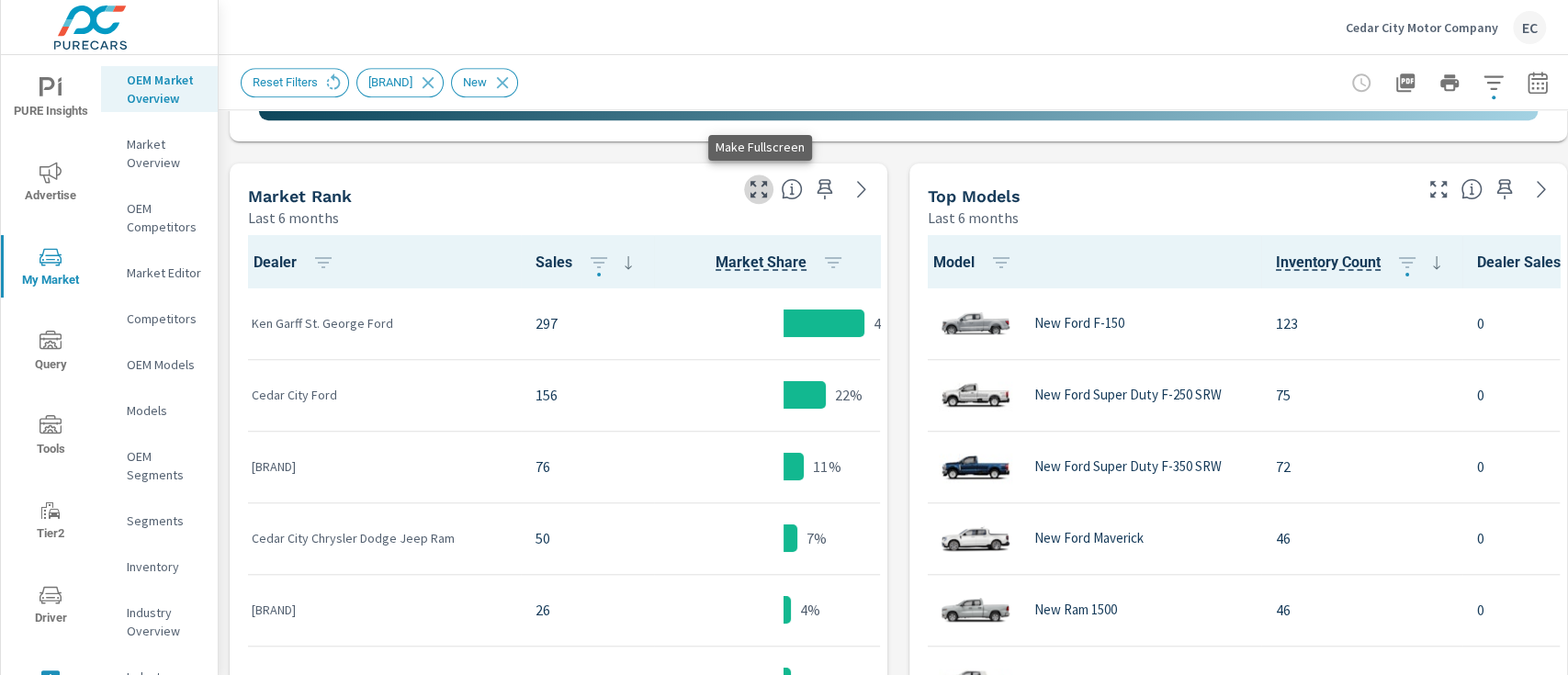 click 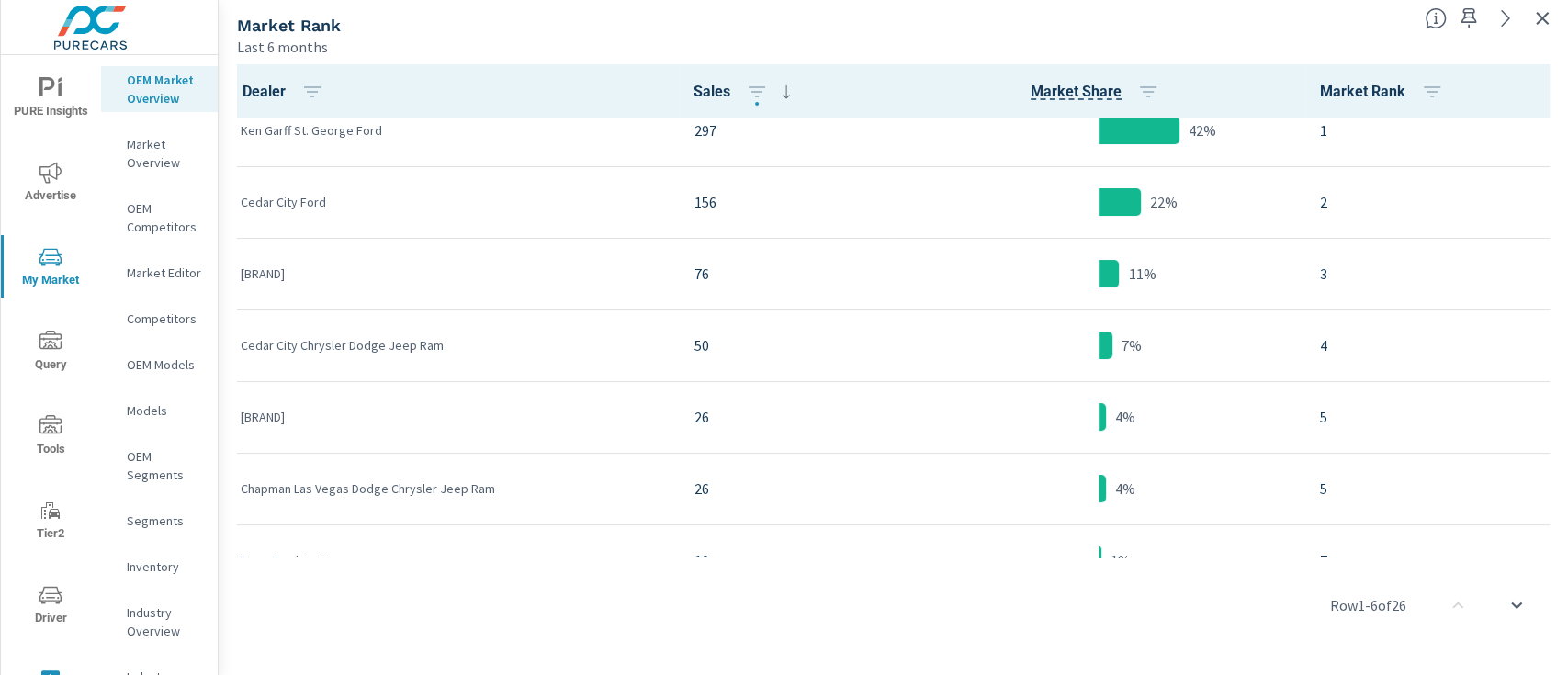 scroll, scrollTop: 0, scrollLeft: 0, axis: both 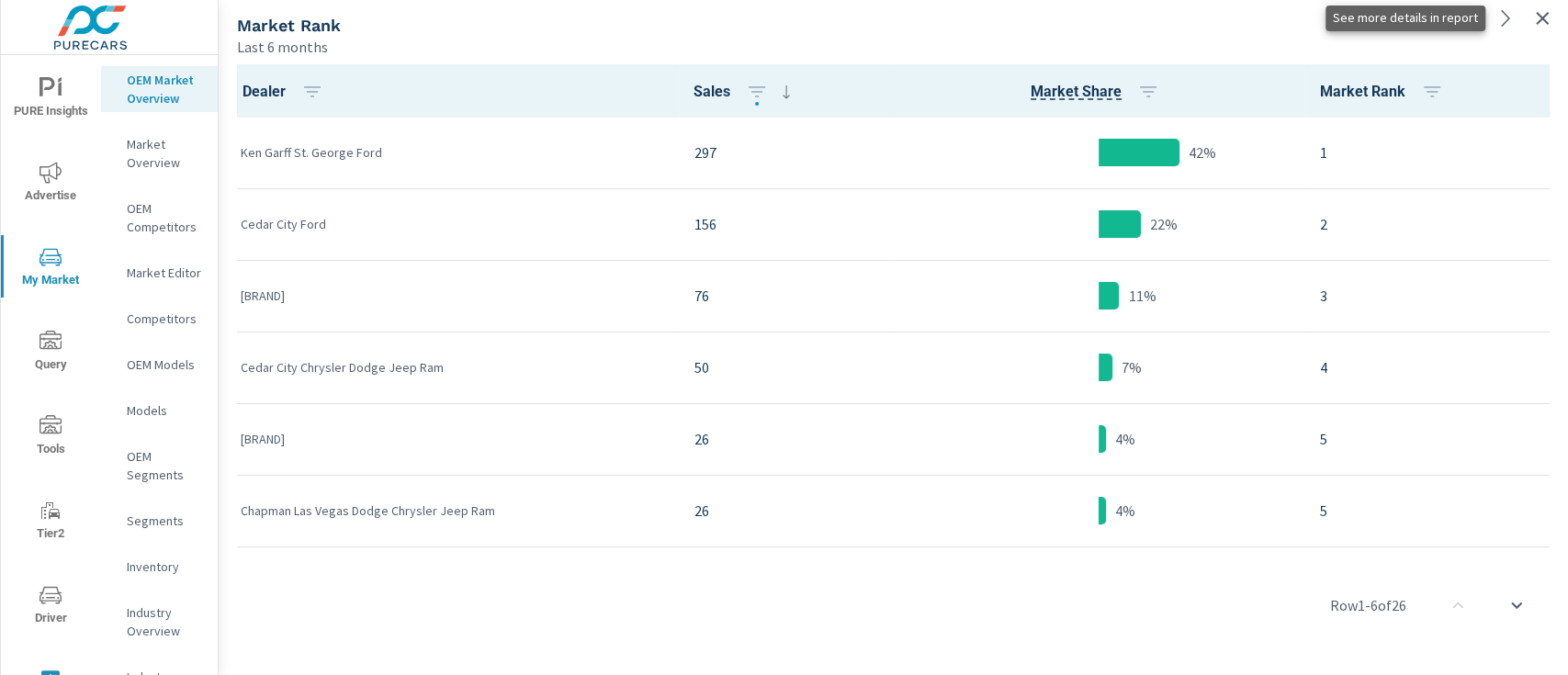 click 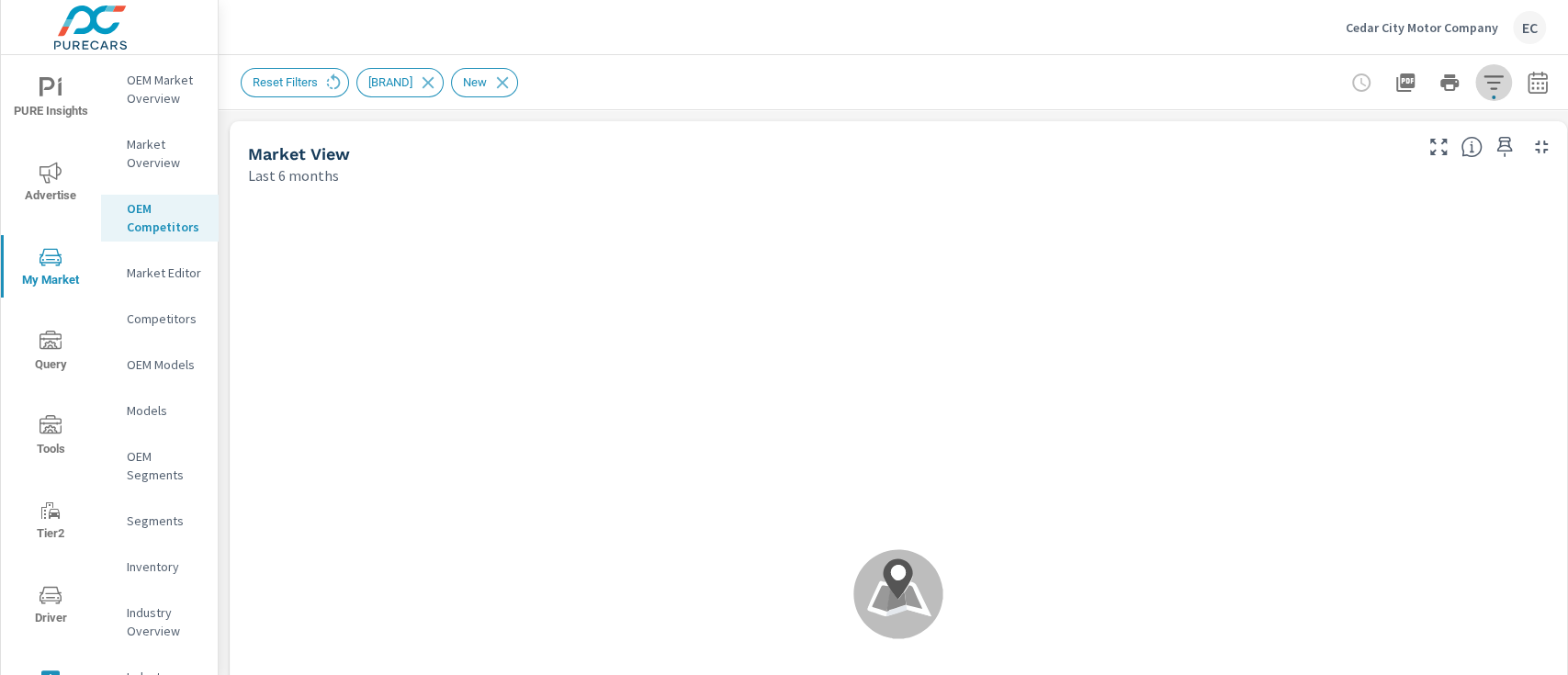 click 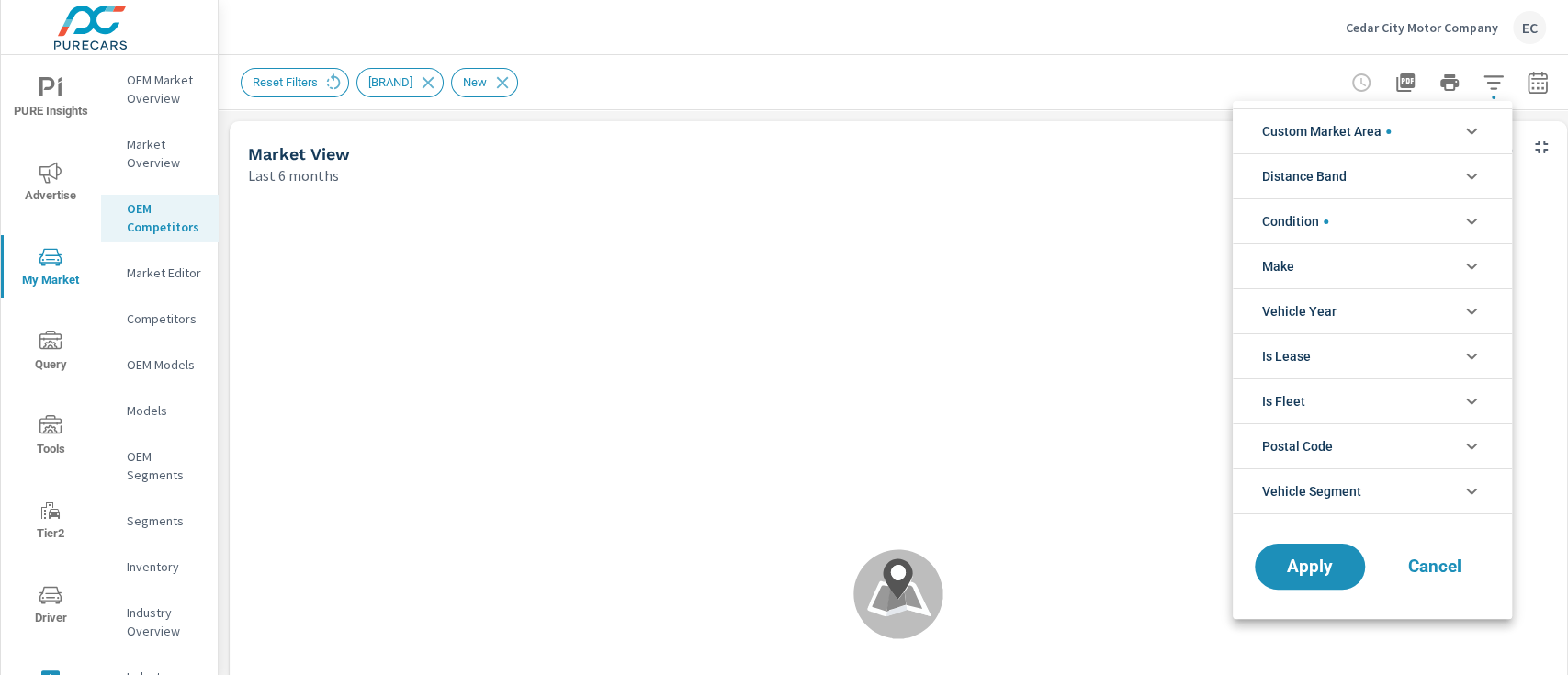 scroll, scrollTop: 0, scrollLeft: 0, axis: both 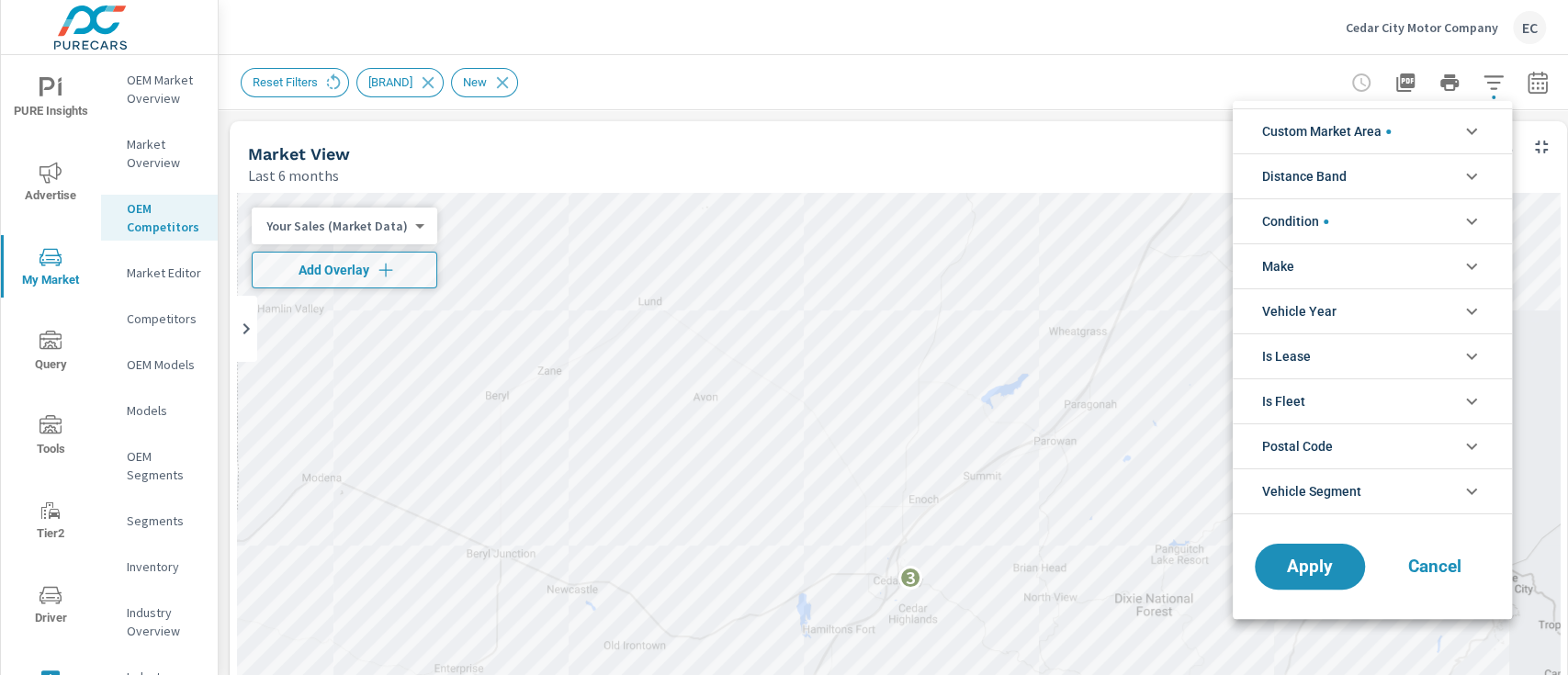 click at bounding box center [784, 337] 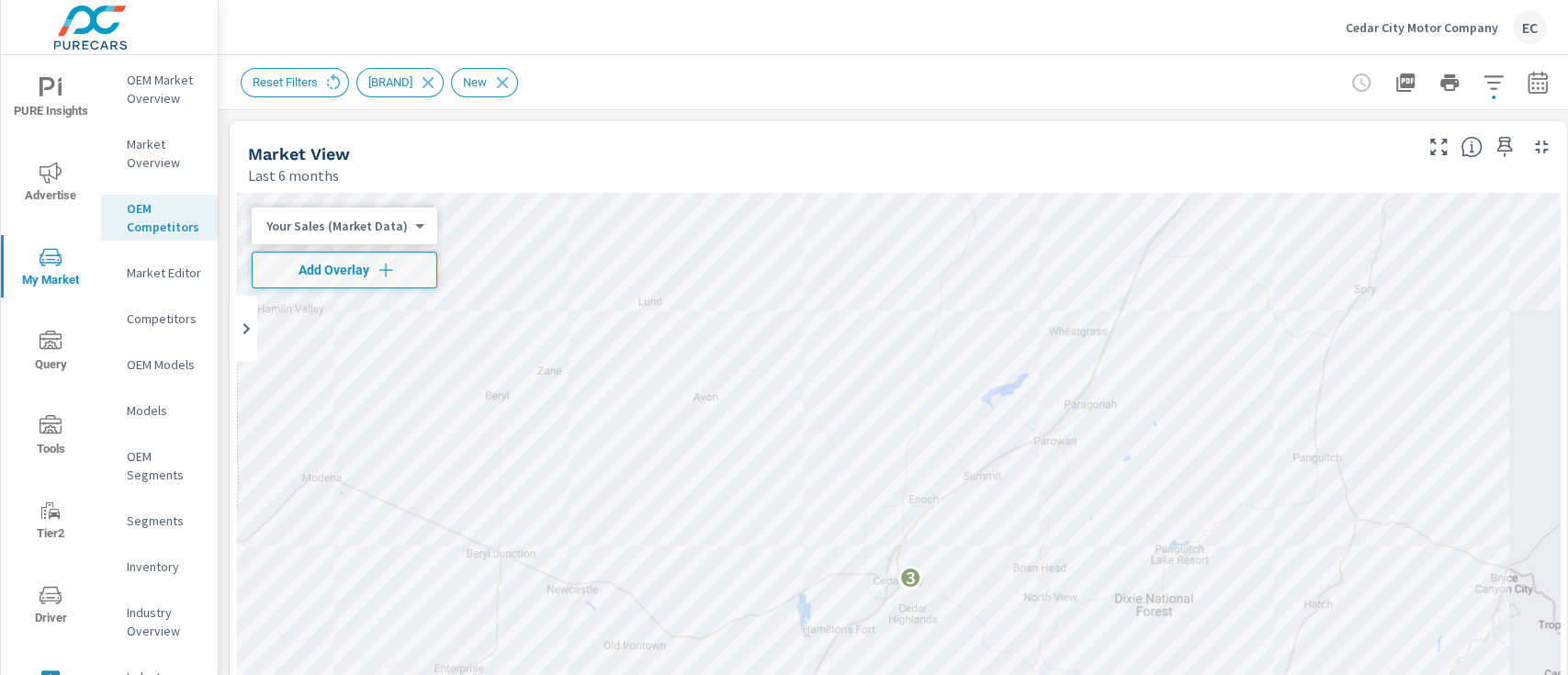 click 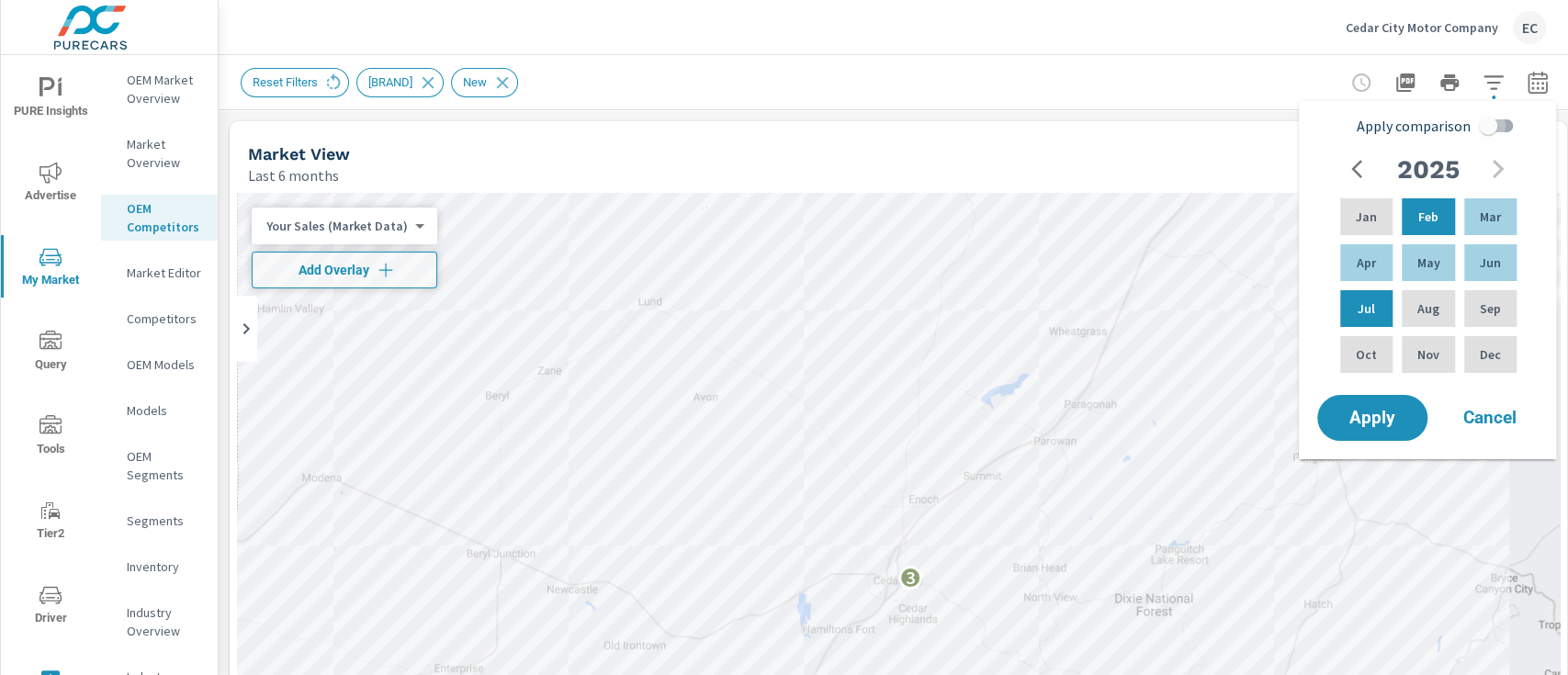 click on "Apply comparison" at bounding box center (1488, 126) 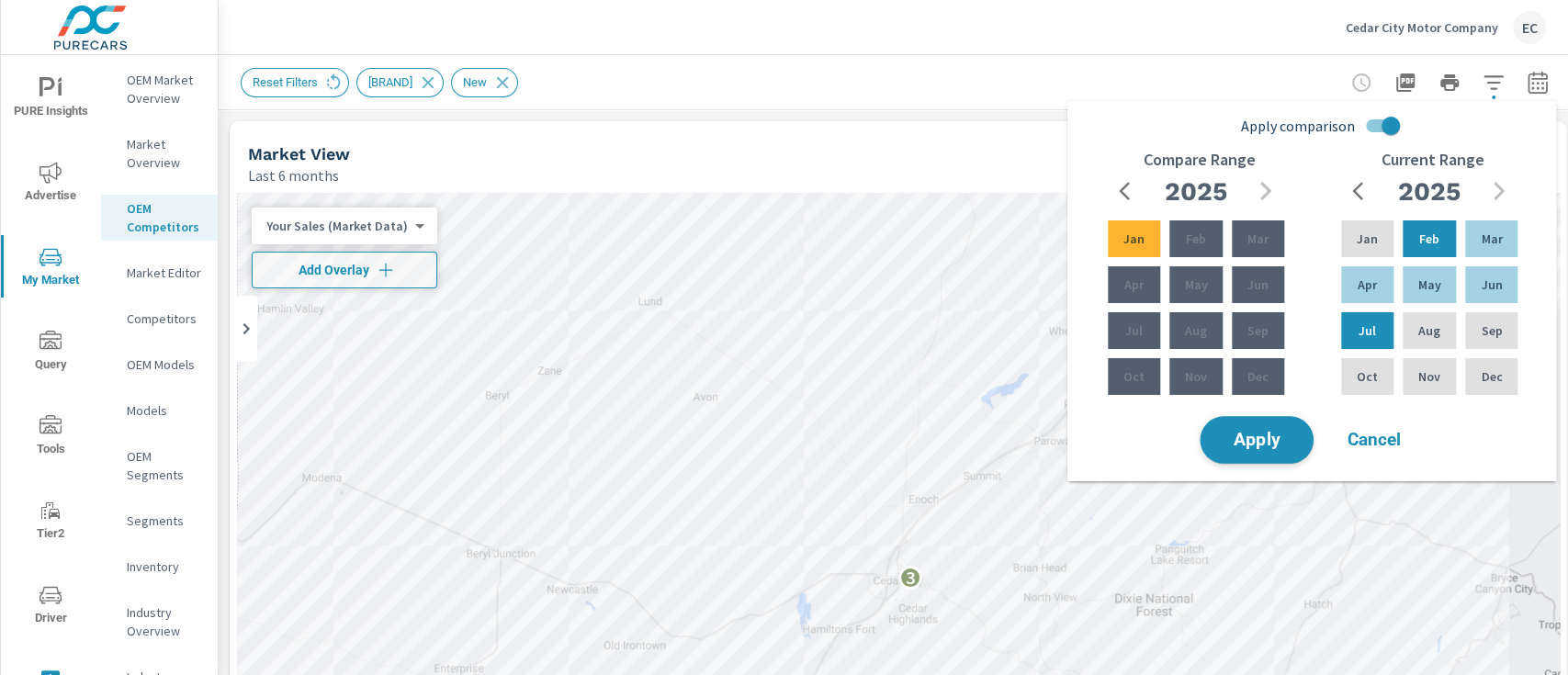 click on "Apply" at bounding box center [1257, 440] 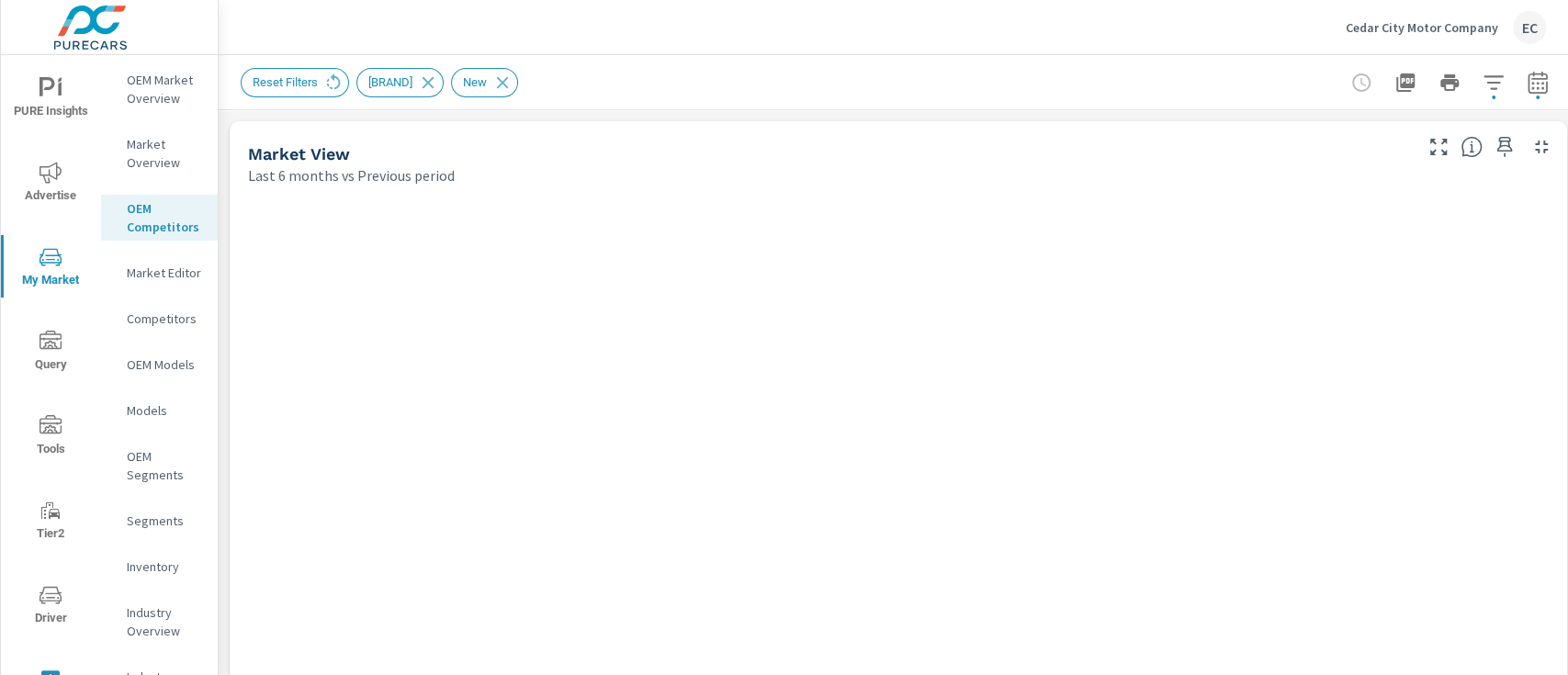 scroll, scrollTop: 0, scrollLeft: 0, axis: both 